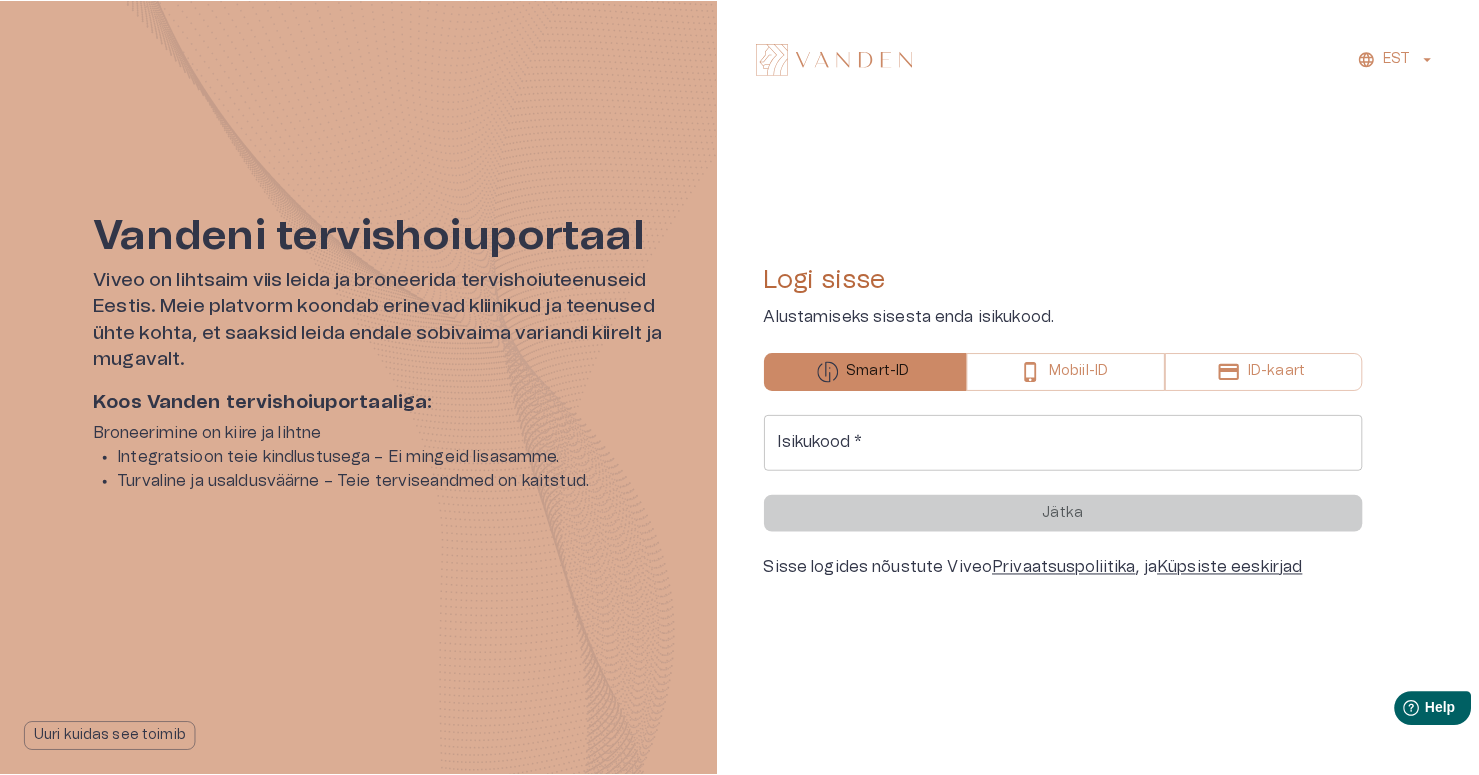 scroll, scrollTop: 0, scrollLeft: 0, axis: both 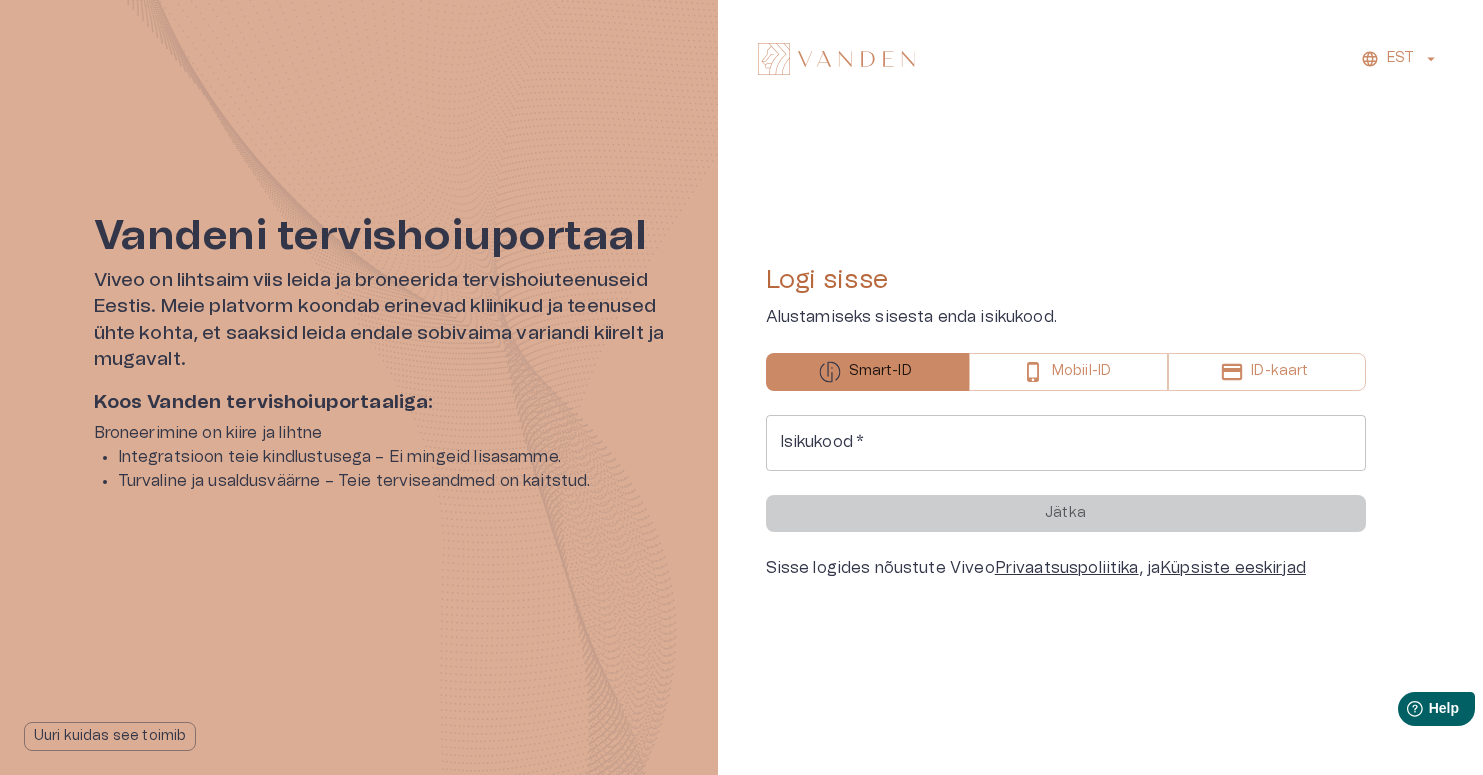 click on "Isikukood   *" at bounding box center [1066, 443] 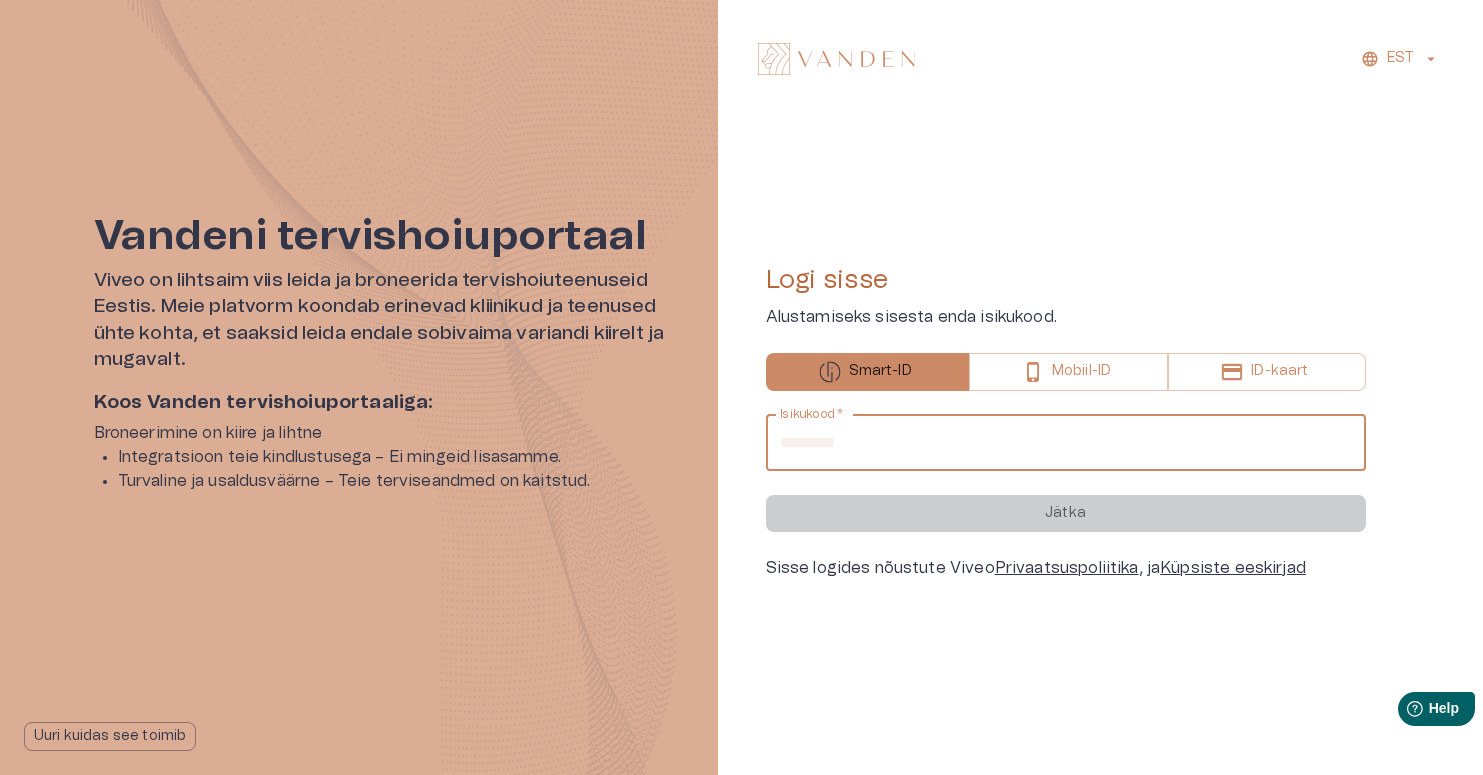type on "**********" 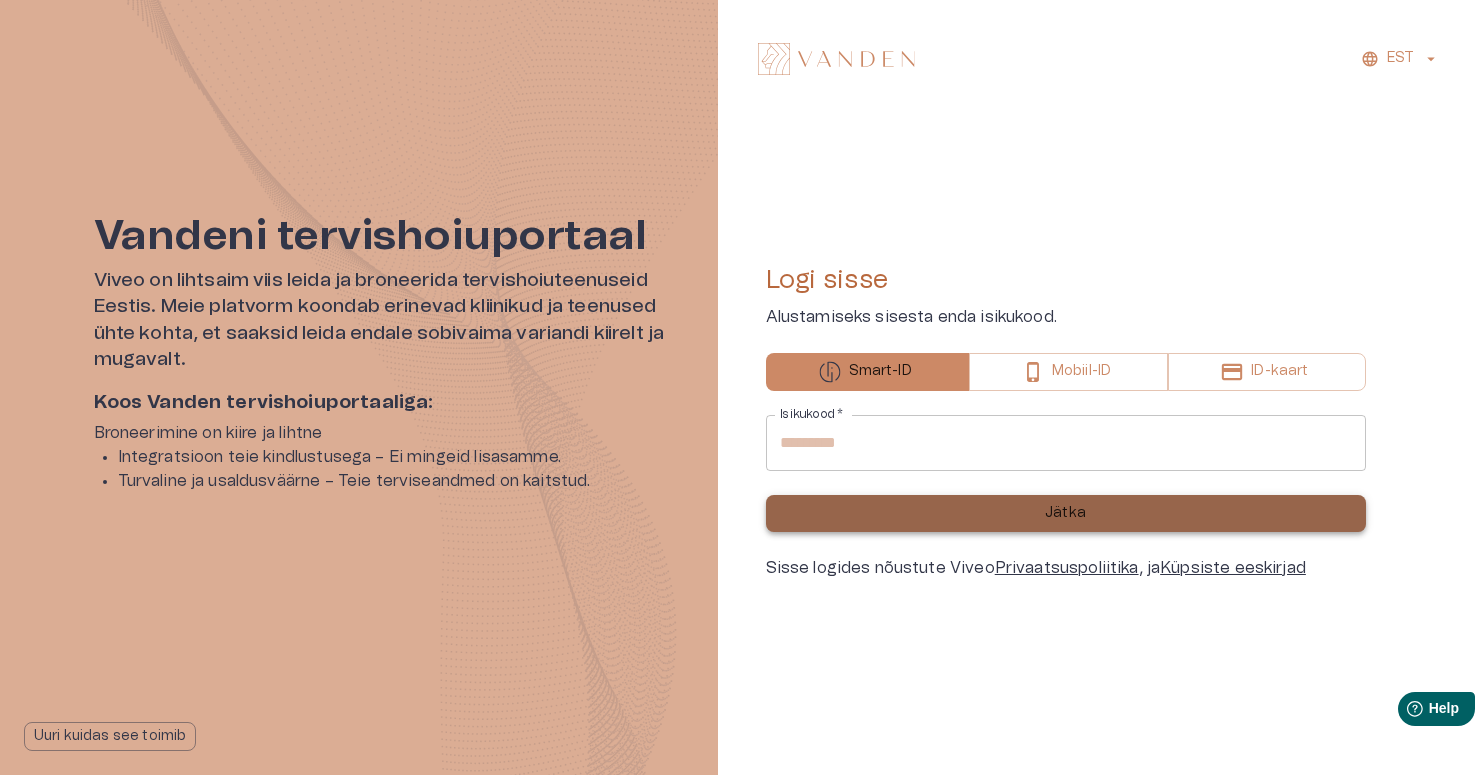 click on "Jätka" at bounding box center (1066, 513) 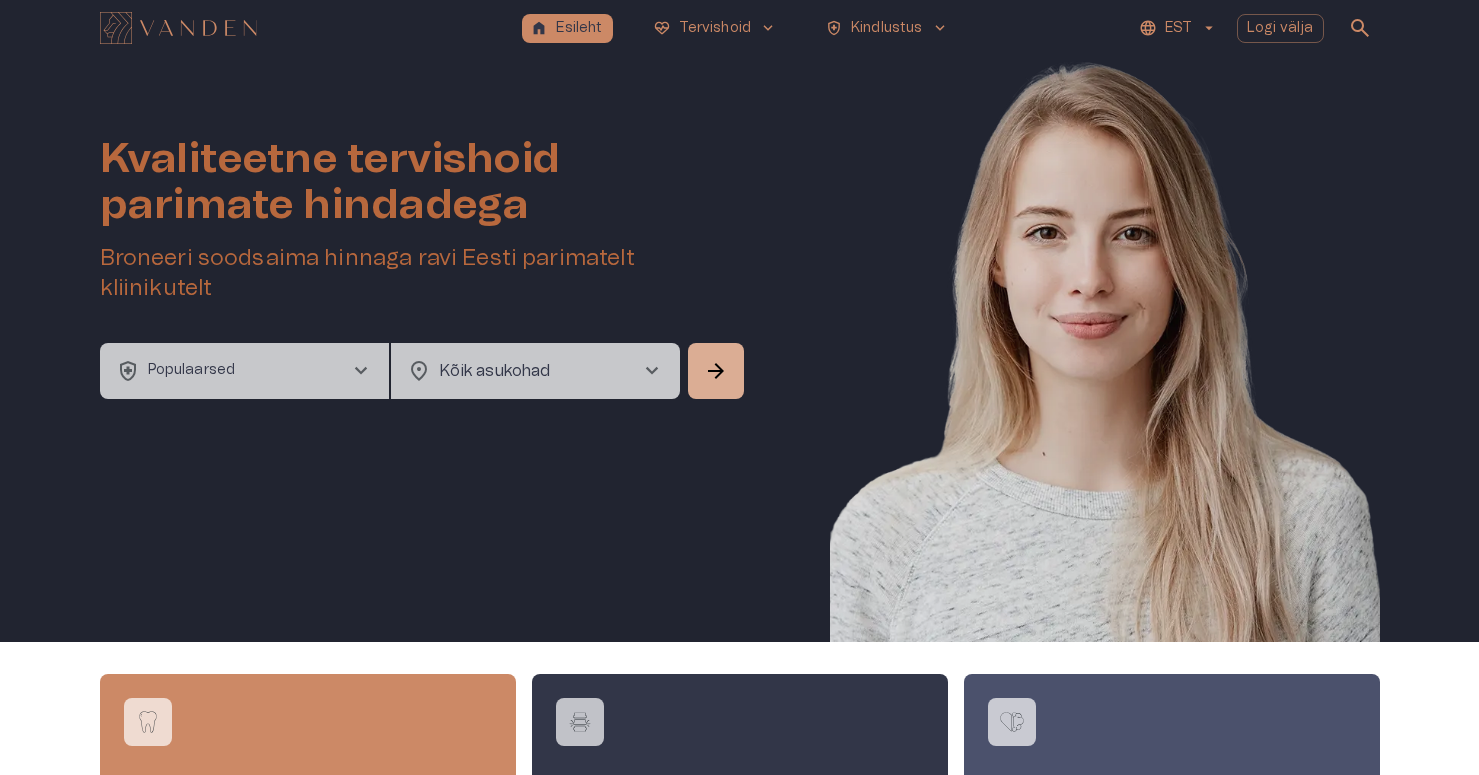click on "EST" at bounding box center [1178, 28] 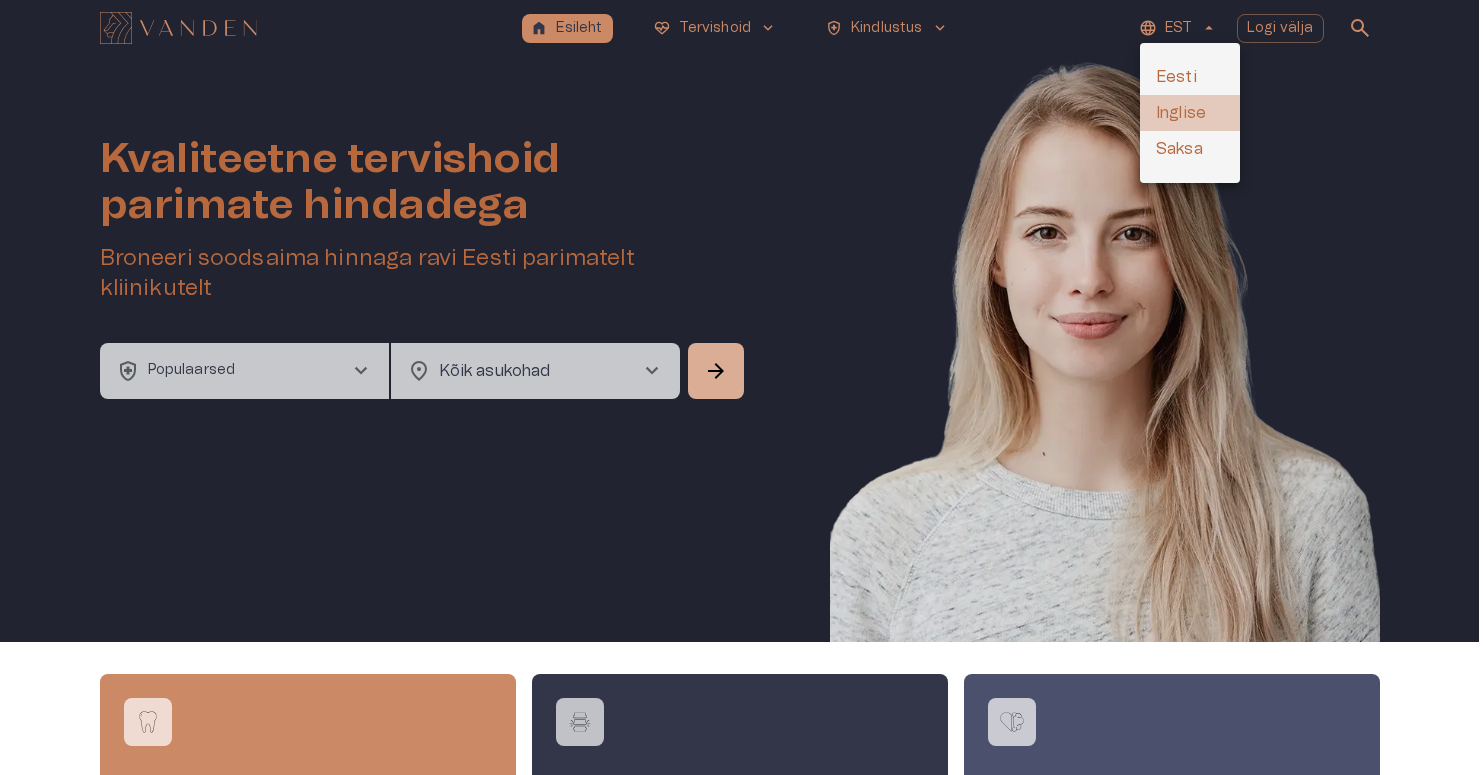 click on "Inglise" at bounding box center [1190, 113] 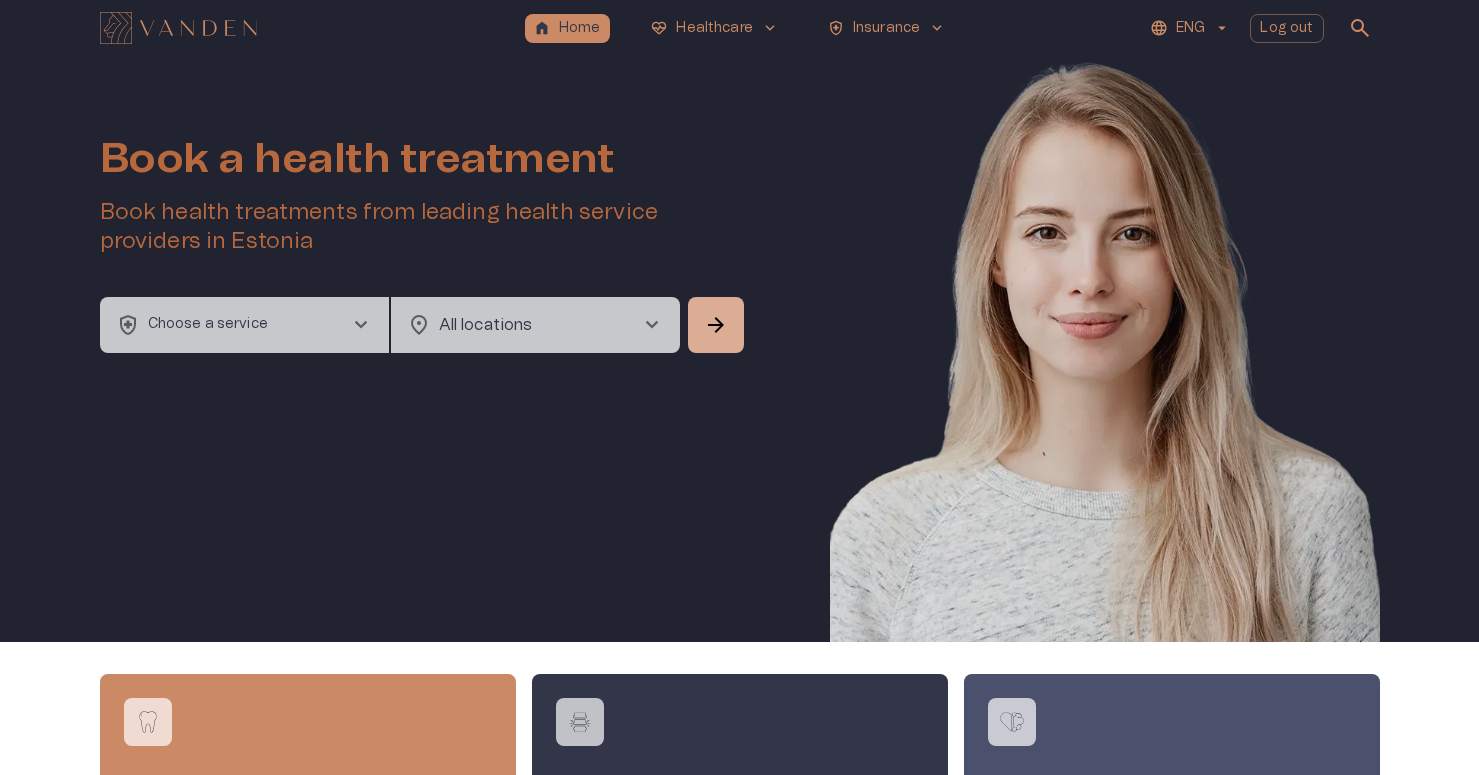 scroll, scrollTop: 0, scrollLeft: 0, axis: both 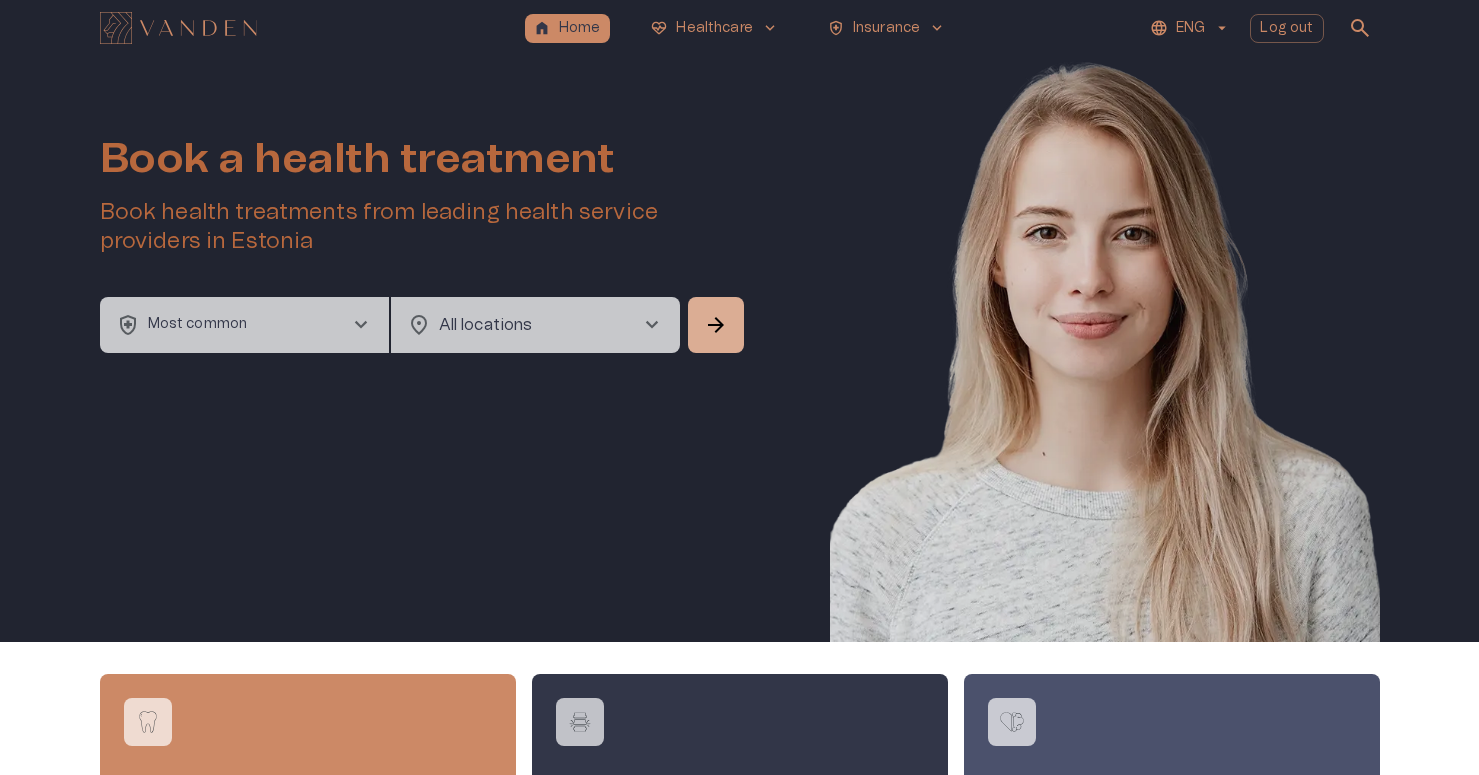 click on "health_and_safety Most common chevron_right" at bounding box center [244, 325] 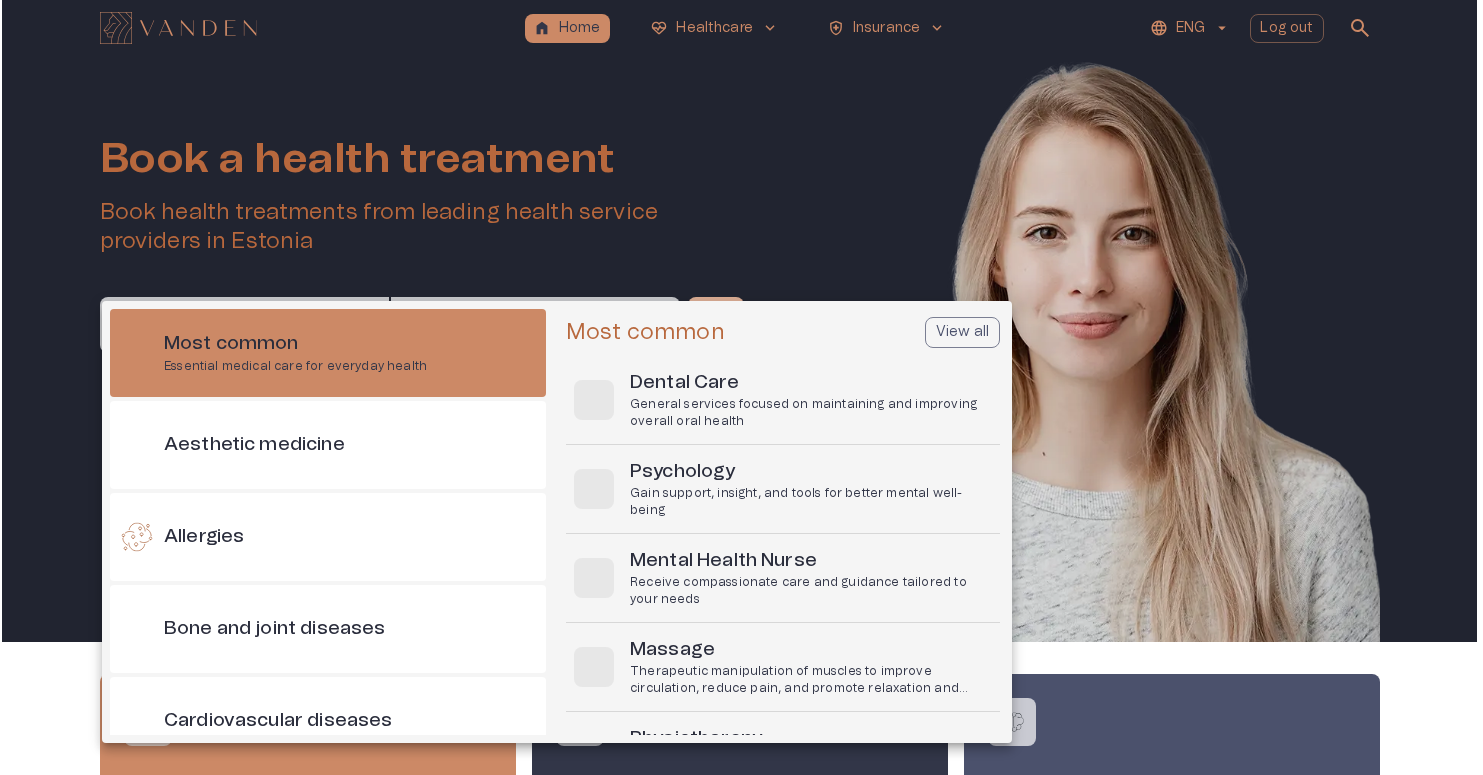 scroll, scrollTop: 56, scrollLeft: 0, axis: vertical 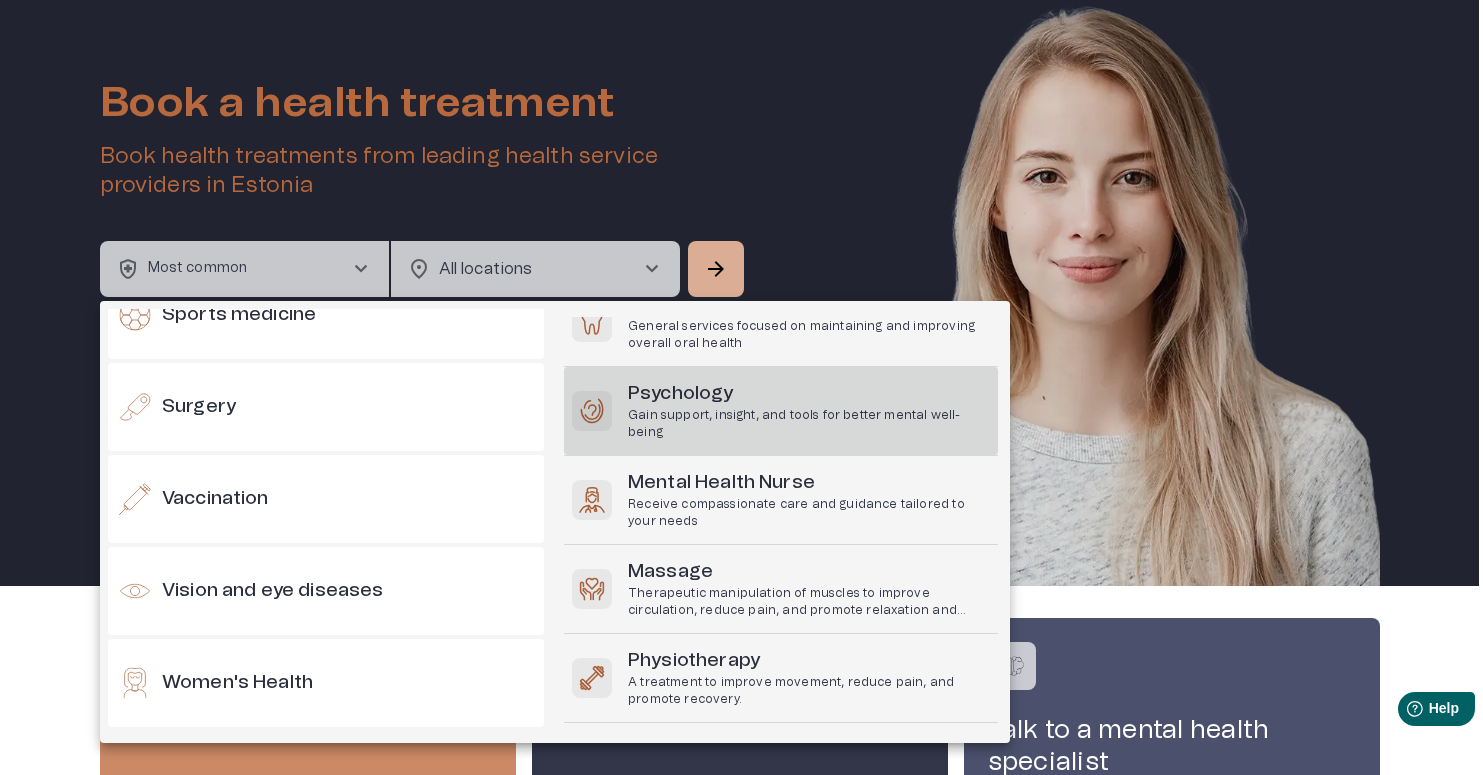 click on "Psychology" at bounding box center [809, 394] 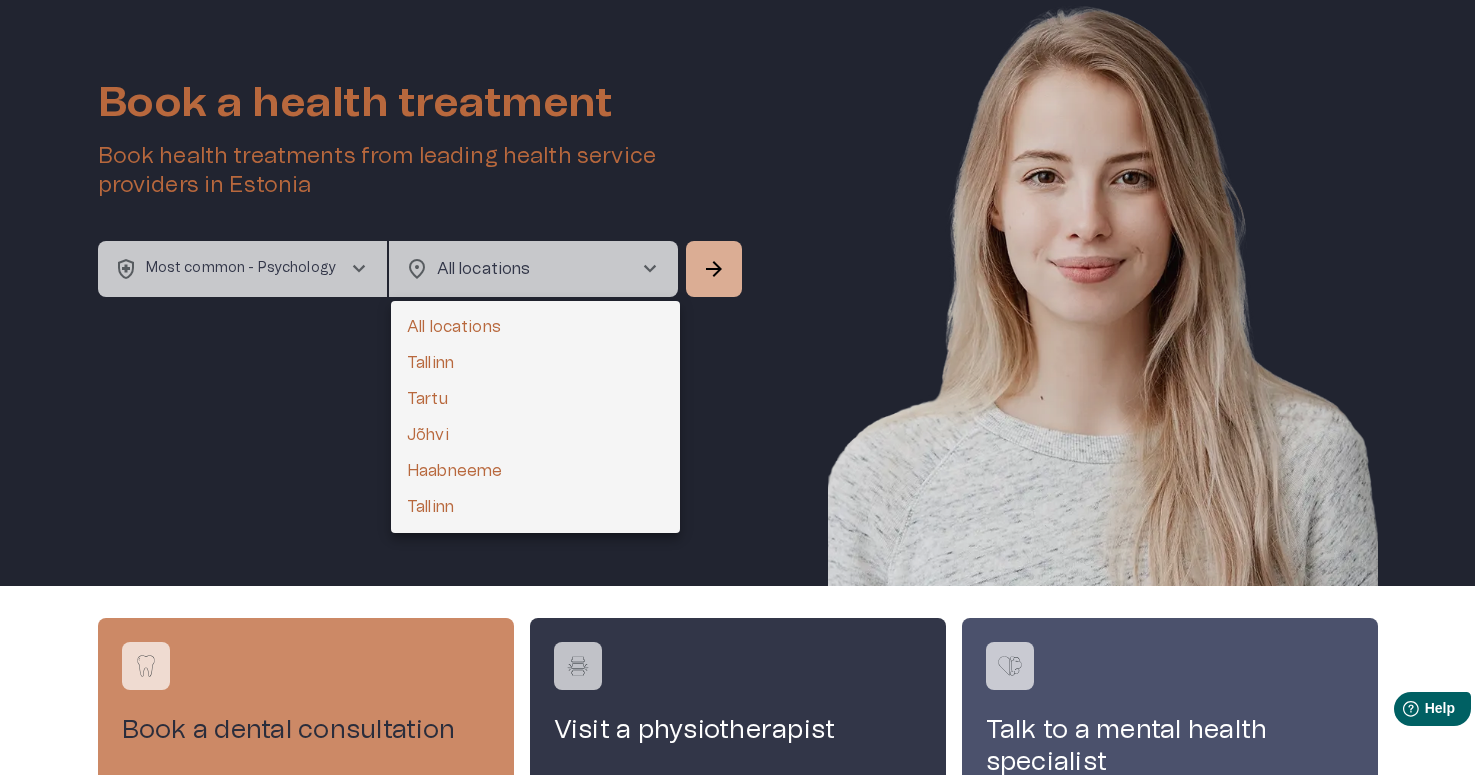click on "home Home ecg_heart Healthcare keyboard_arrow_down health_and_safety Insurance keyboard_arrow_down ENG Log out search Book a health treatment Book health treatments from leading health service providers in [COUNTRY] health_and_safety Most common - Psychology chevron_right location_on All locations chevron_right ​ arrow_forward Book a dental consultation Visit a physiotherapist Talk to a mental health specialist Health treatments Allergies
Lung and respiratory diseases
Men's Health
Neurosurgery
Occupational health
Skin and venereal diseases
Speech therapy
Vision and eye diseases
View all Powered by Pharmacy Contact us Privacy policy Terms and conditions
All locations [CITY] [CITY] Jõhvi Haabneeme" at bounding box center [739, 331] 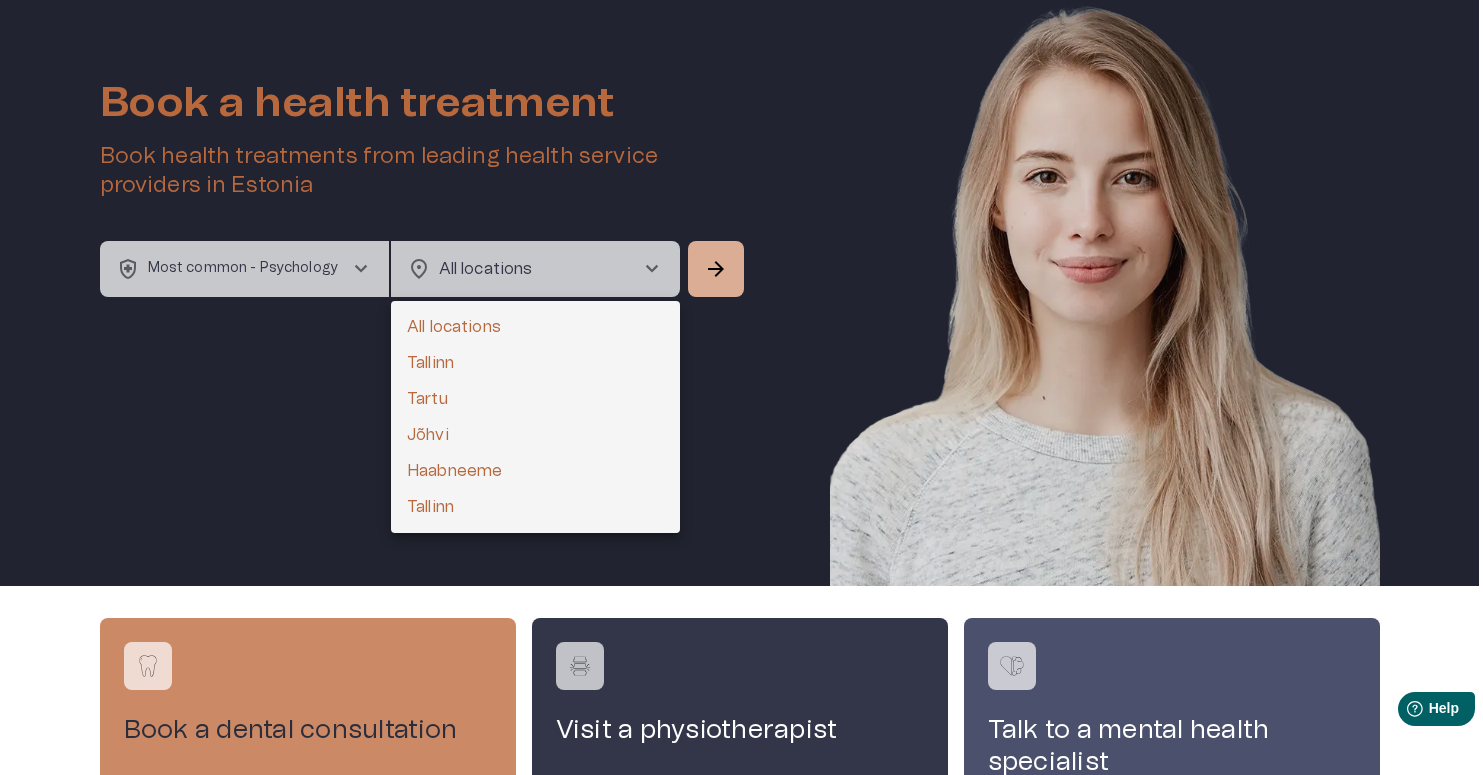 click on "Tallinn" at bounding box center (535, 363) 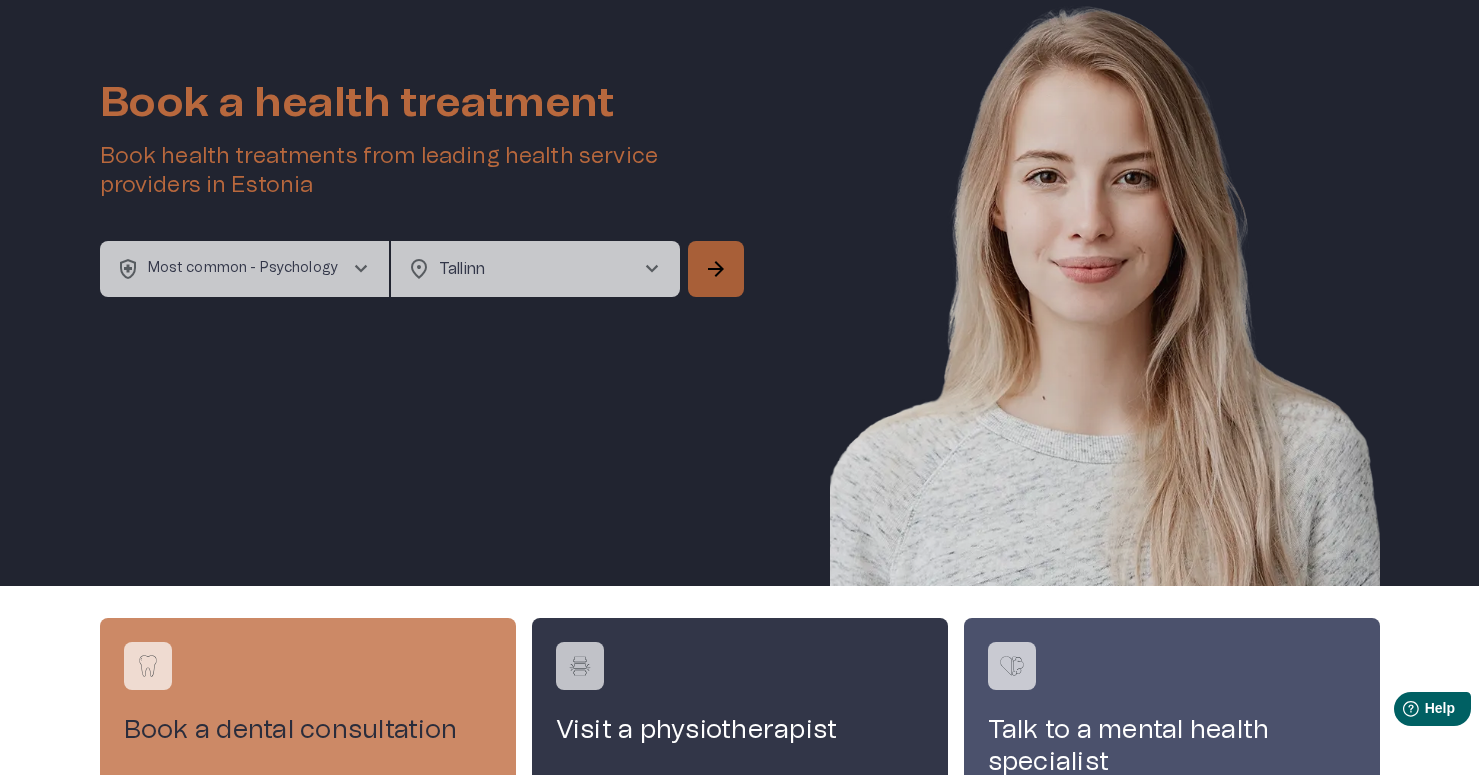 click on "arrow_forward" at bounding box center (716, 269) 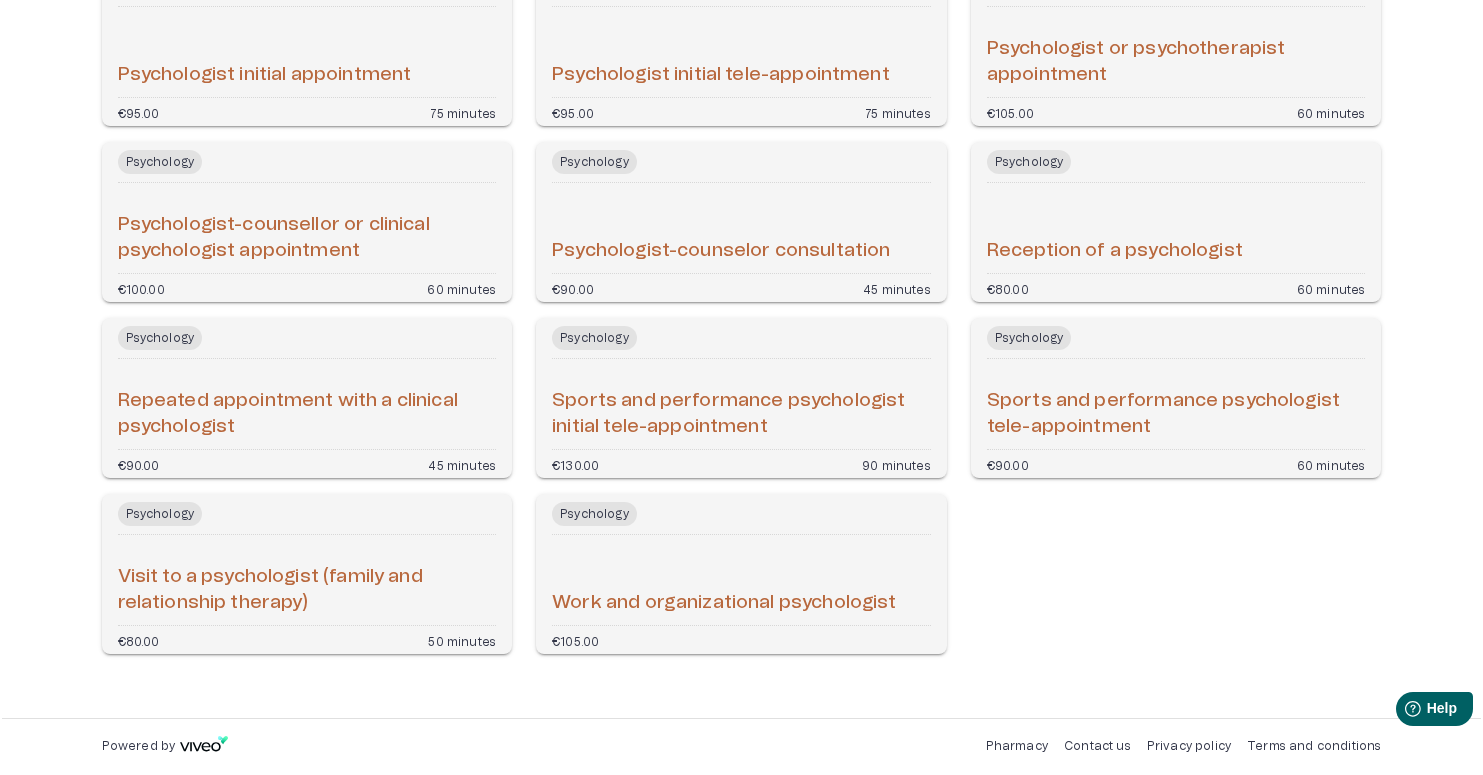 scroll, scrollTop: 347, scrollLeft: 0, axis: vertical 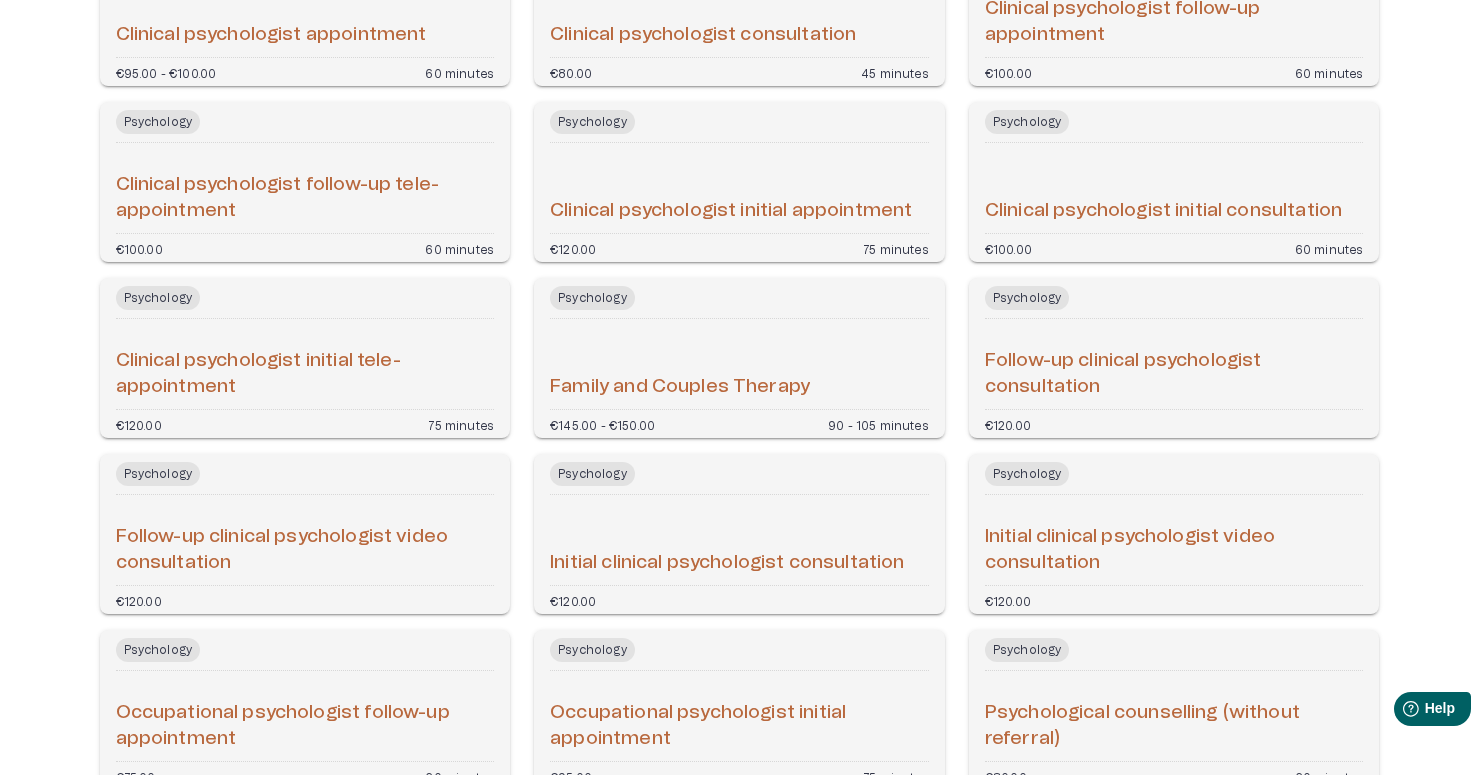 click on "Family and Couples Therapy" at bounding box center [680, 387] 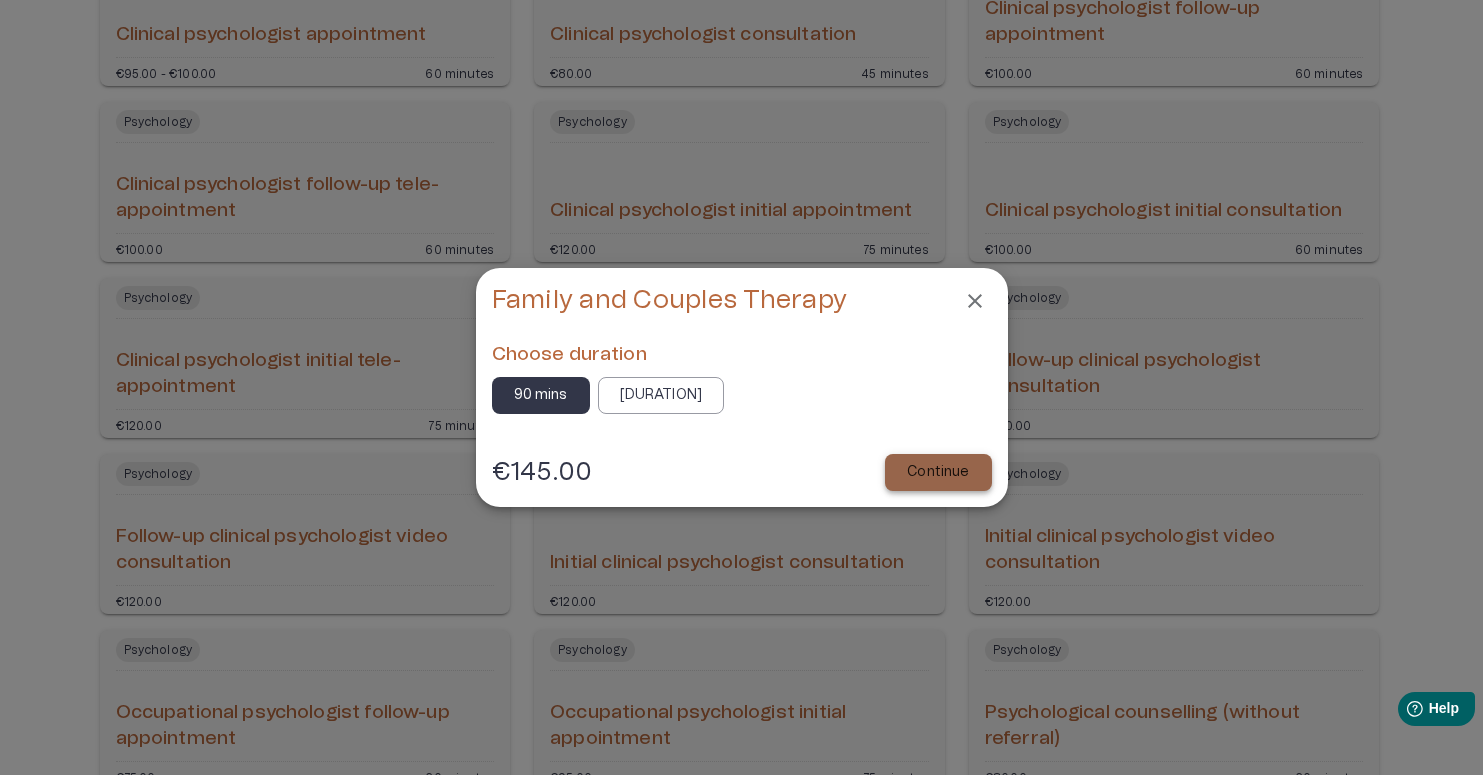 click on "Continue" at bounding box center [938, 472] 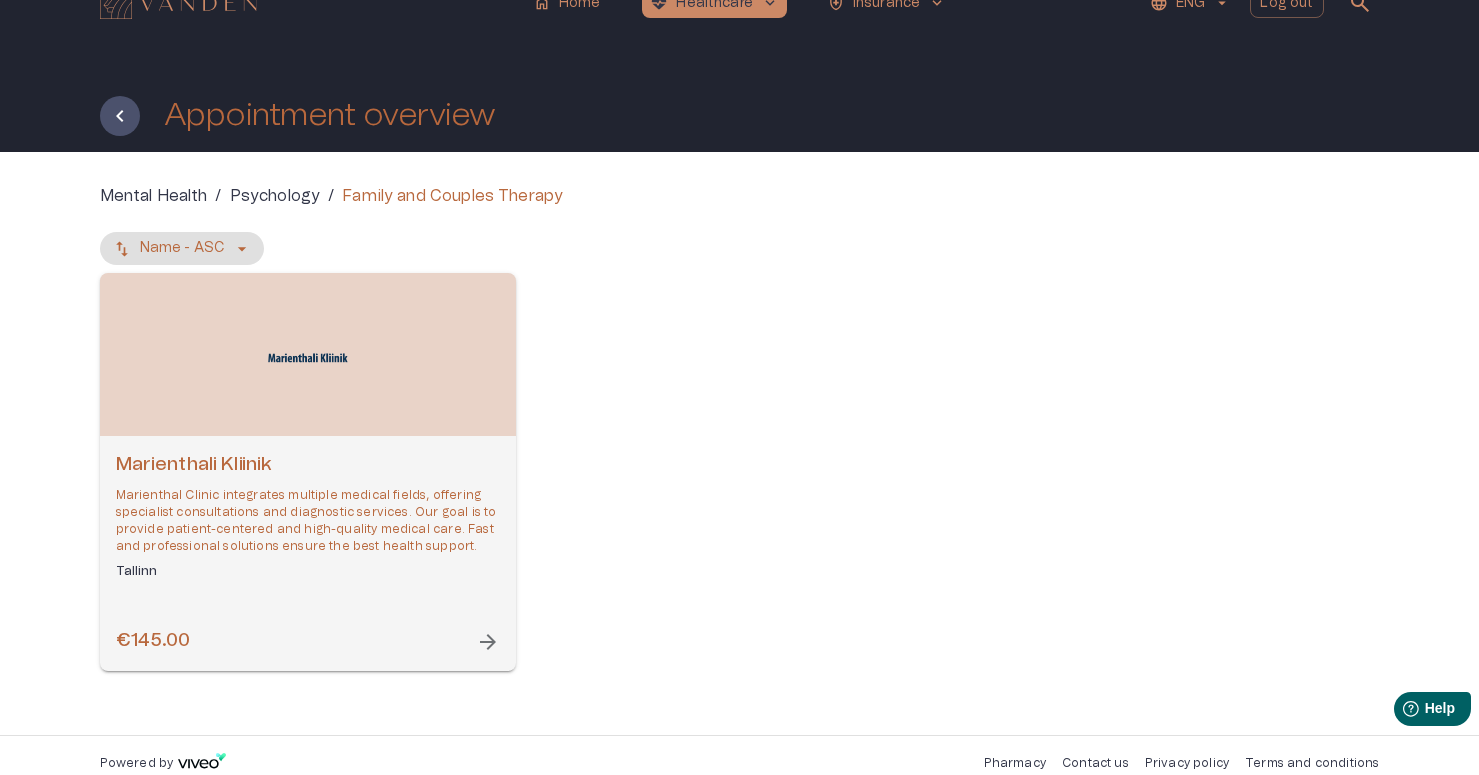 scroll, scrollTop: 42, scrollLeft: 0, axis: vertical 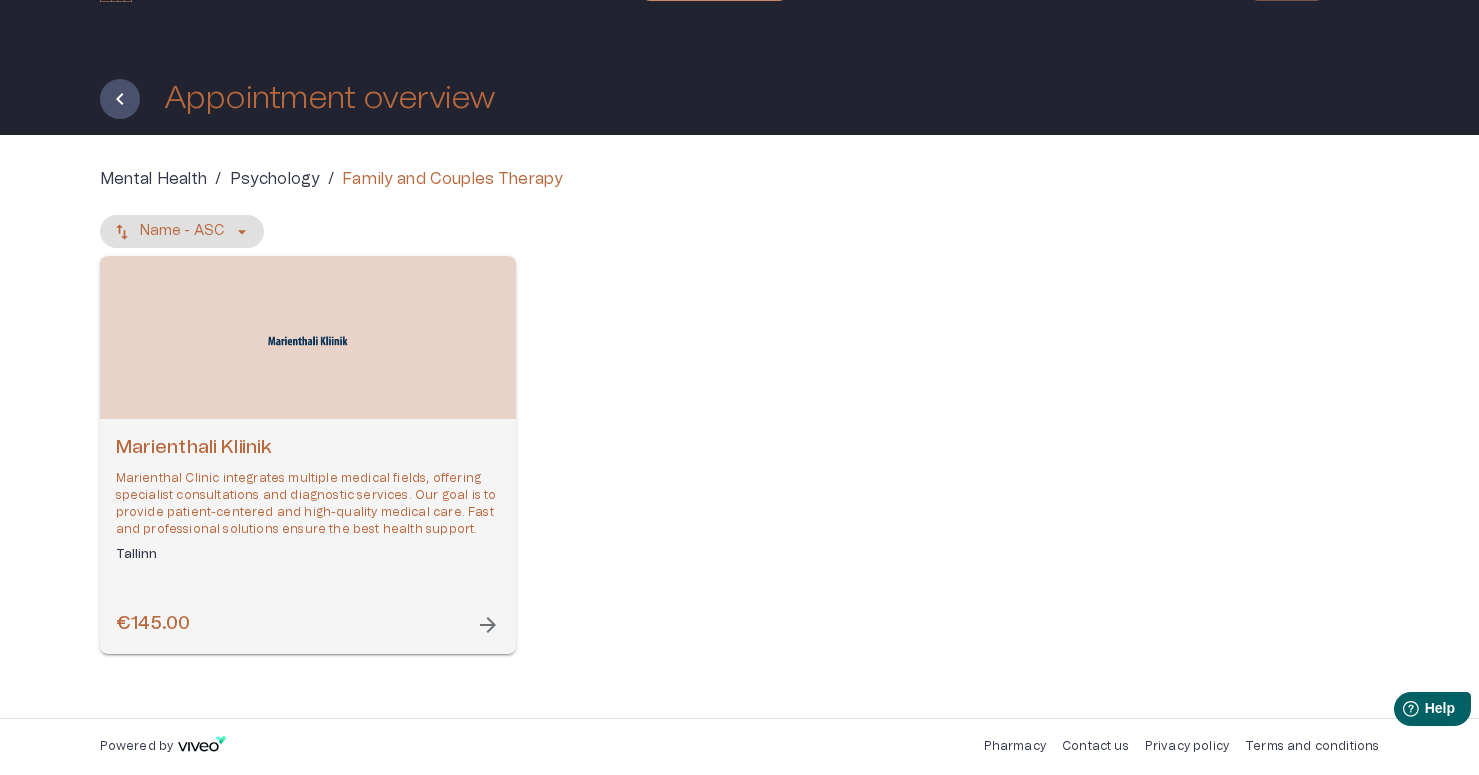 click on "Marienthal Clinic integrates multiple medical fields, offering specialist consultations and diagnostic services. Our goal is to provide patient-centered and high-quality medical care. Fast and professional solutions ensure the best health support." at bounding box center (308, 504) 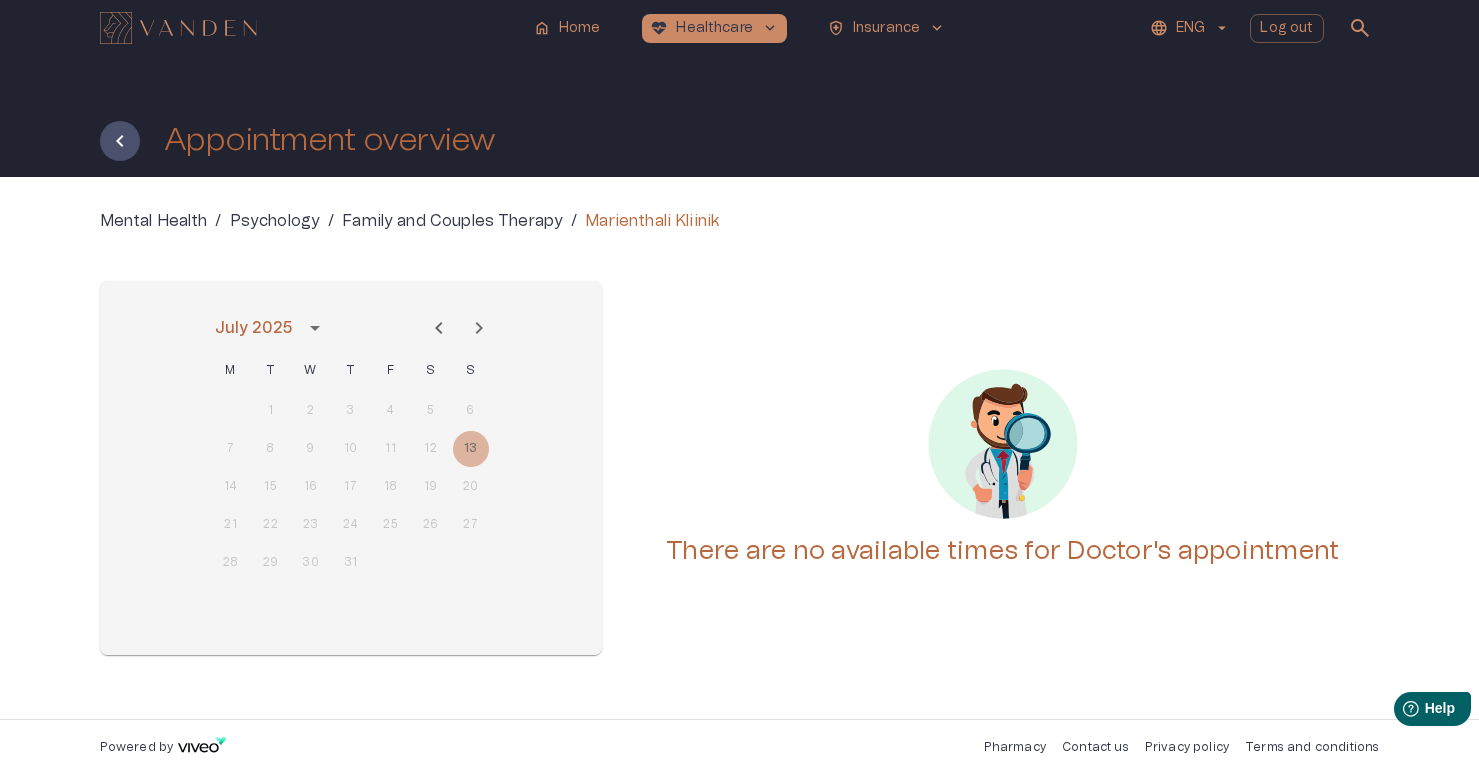 scroll, scrollTop: 1, scrollLeft: 0, axis: vertical 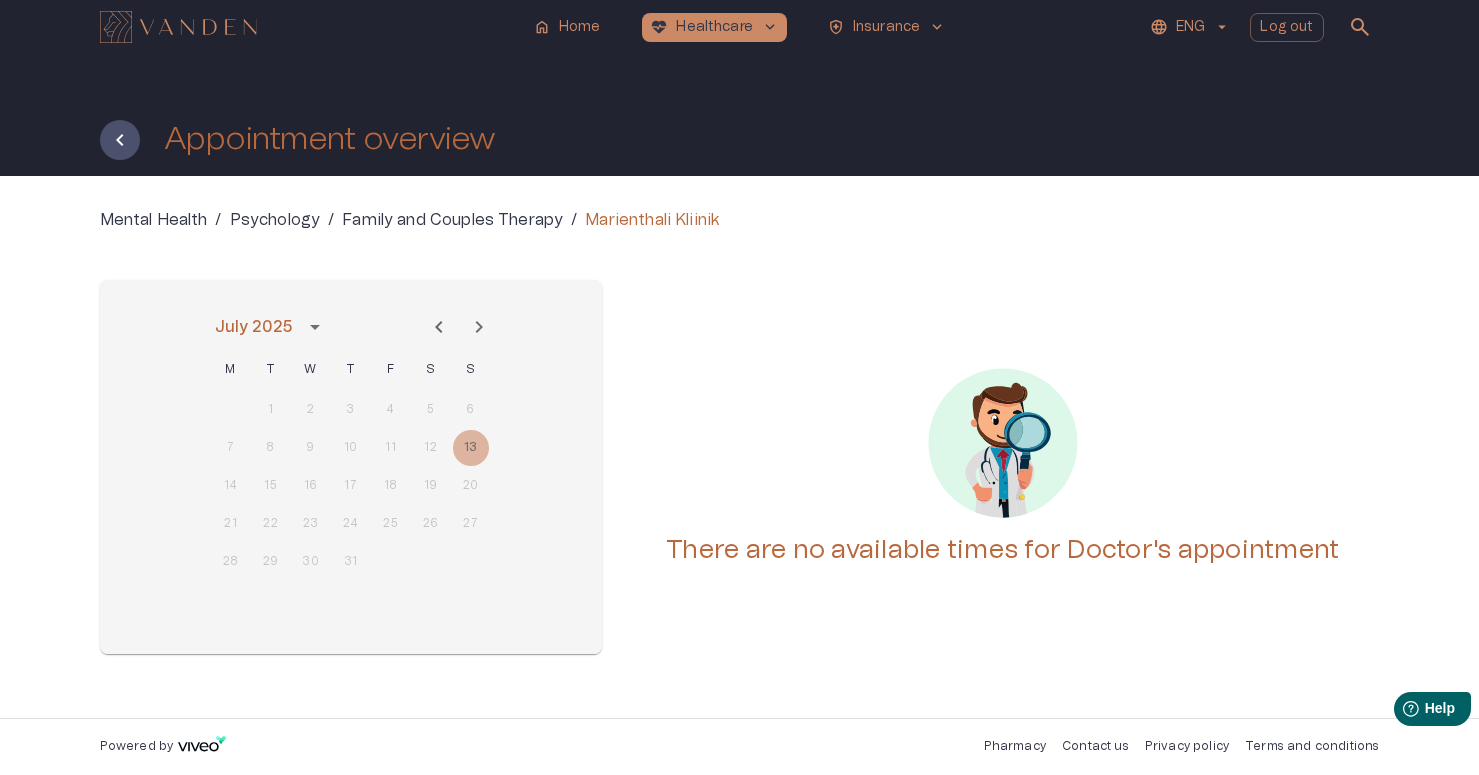 click on "[TIME] [TIME] [TIME] [TIME] [TIME] [TIME] [TIME]" at bounding box center [351, 448] 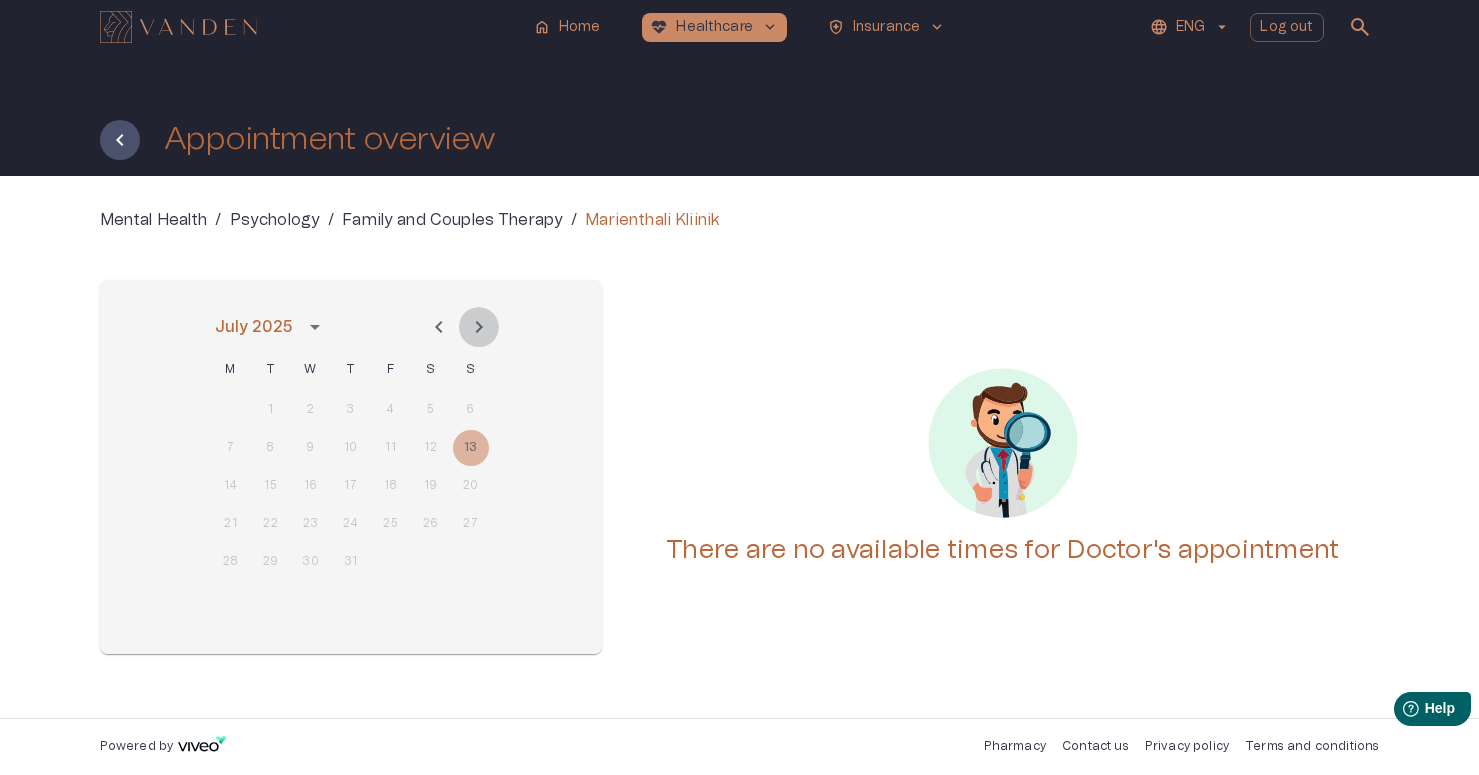 click 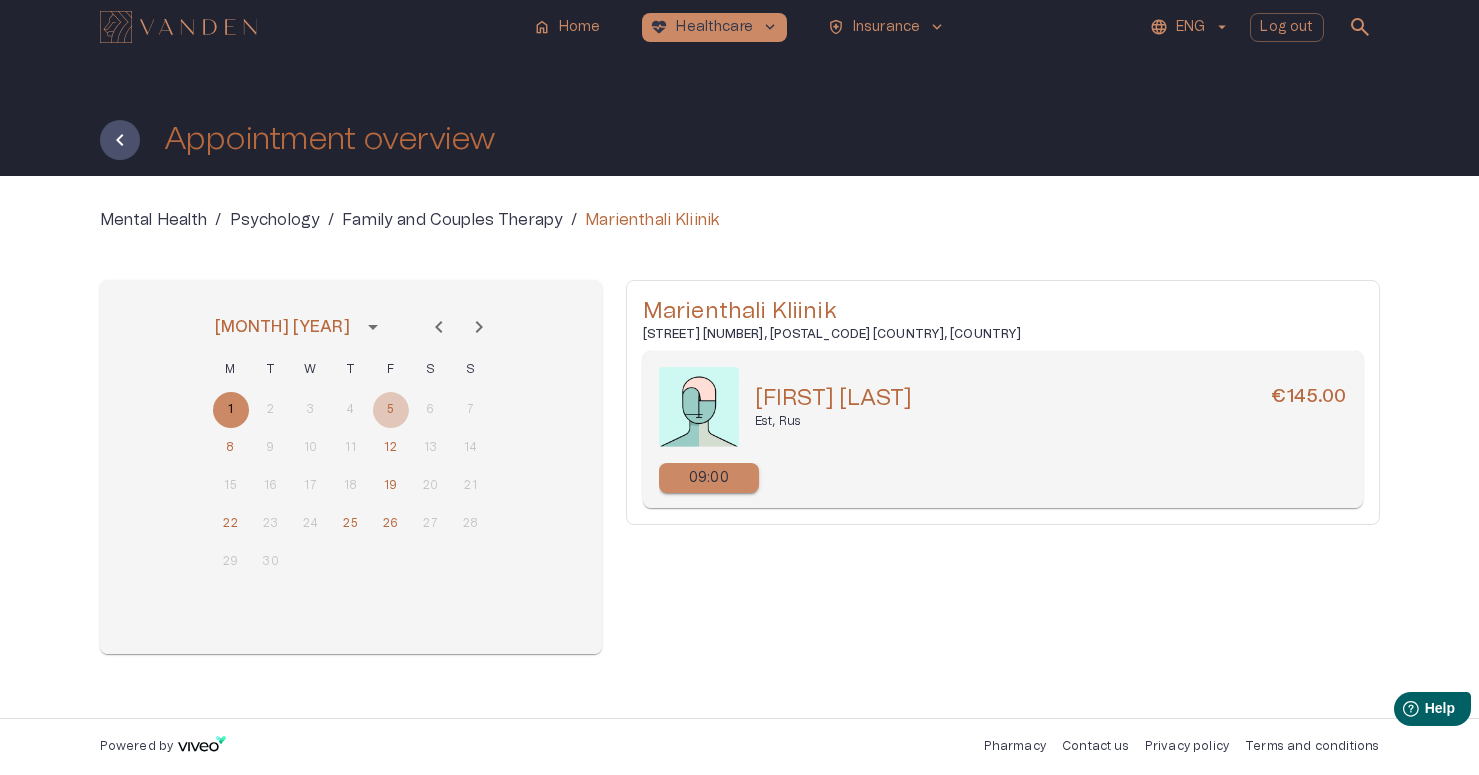 click on "5" at bounding box center (391, 410) 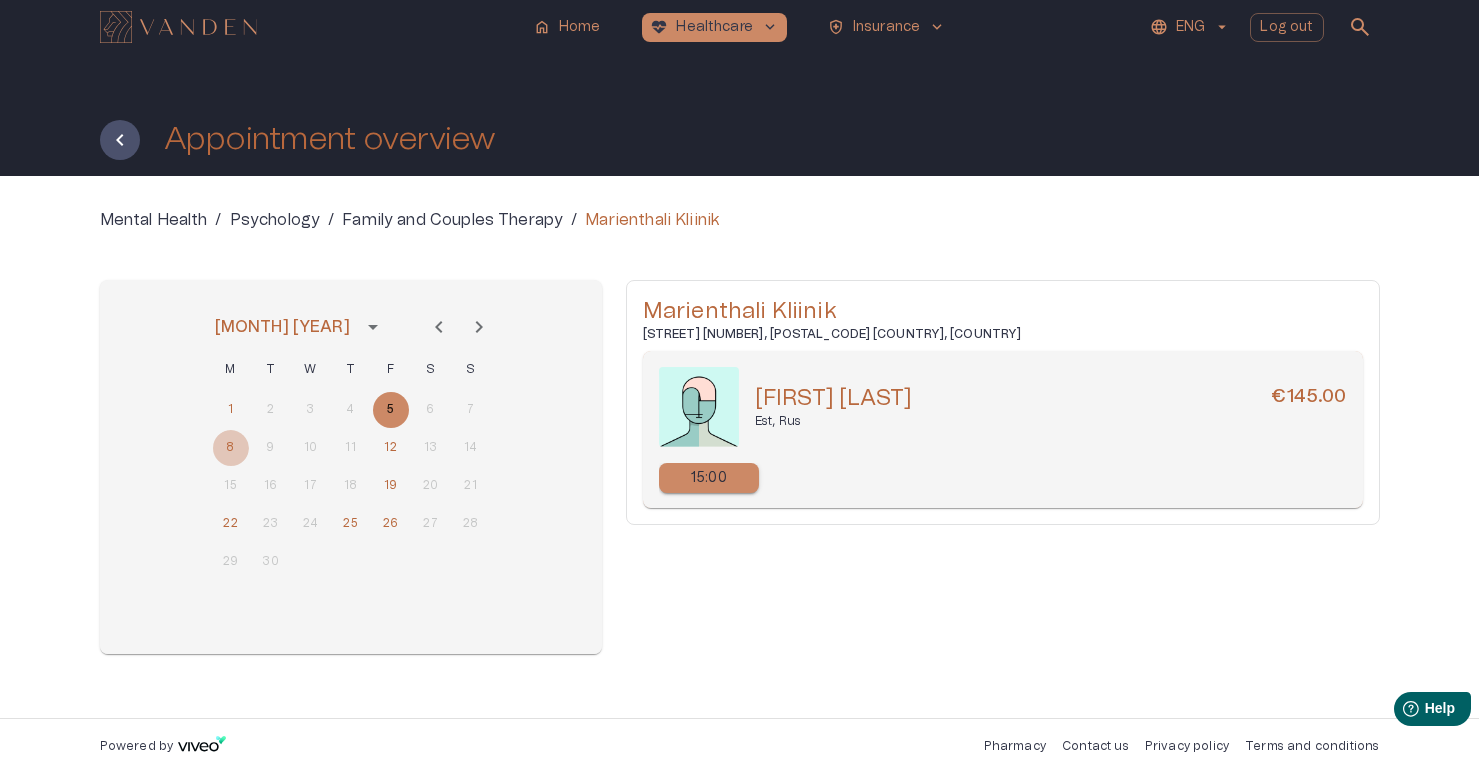 click on "8" at bounding box center (231, 448) 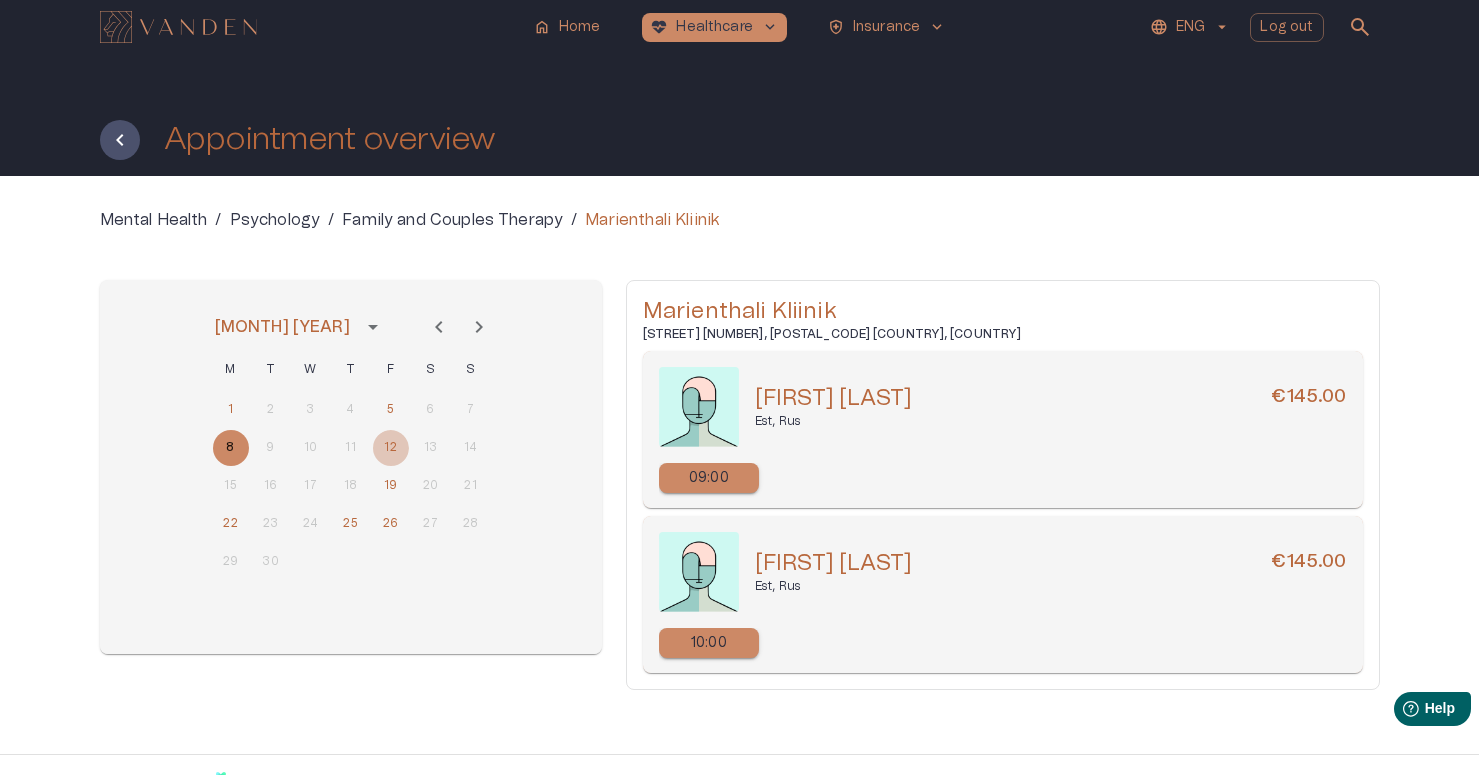 click on "12" at bounding box center (391, 448) 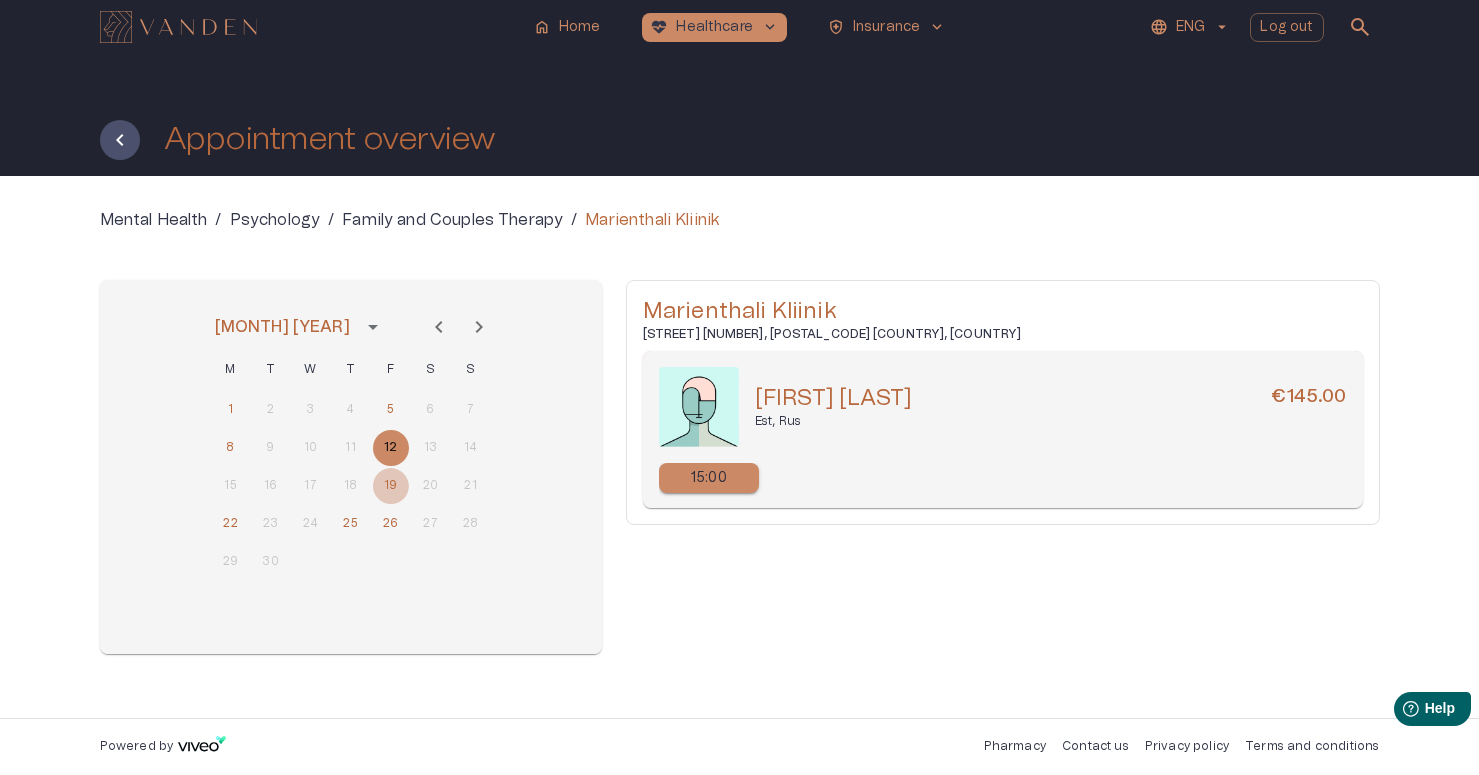 click on "19" at bounding box center (391, 486) 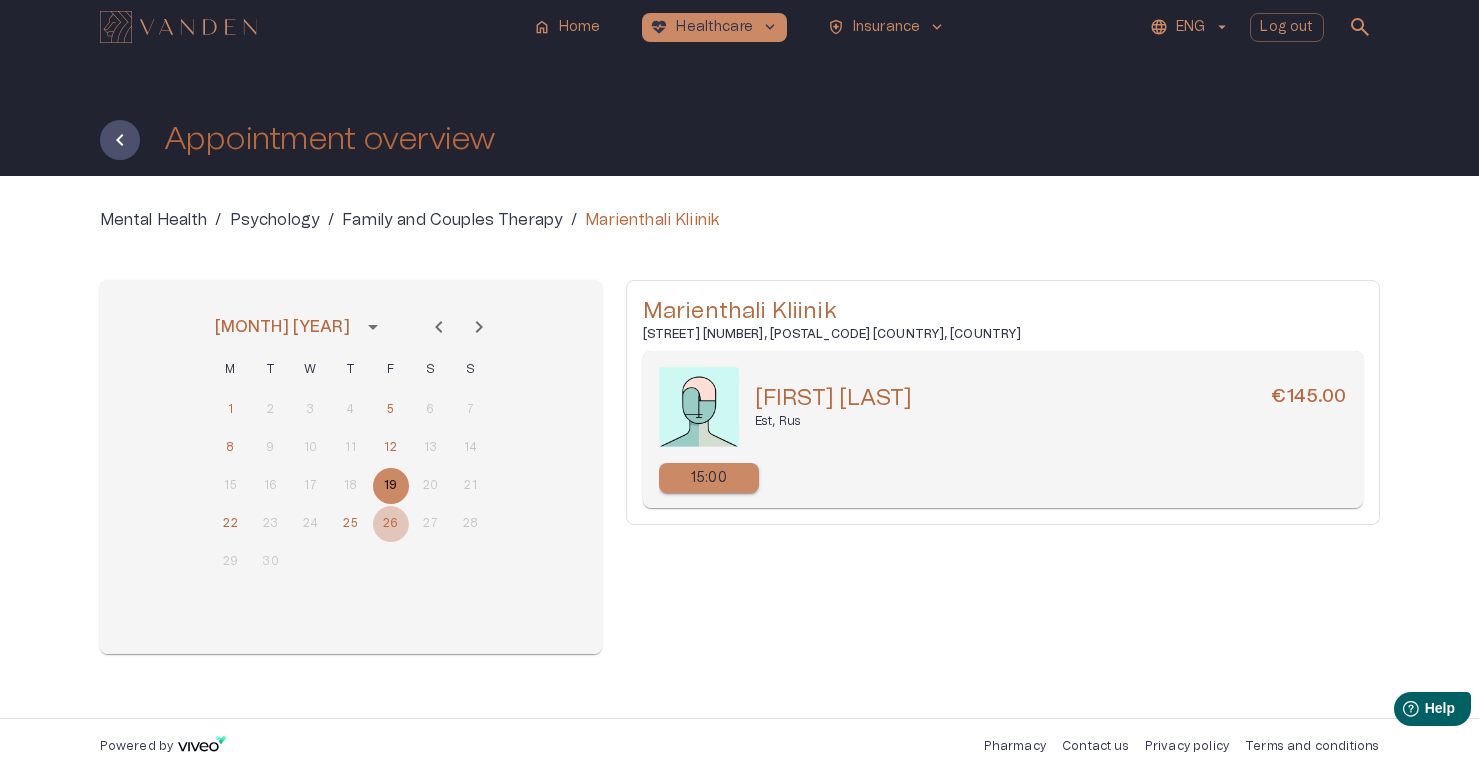 click on "26" at bounding box center (391, 524) 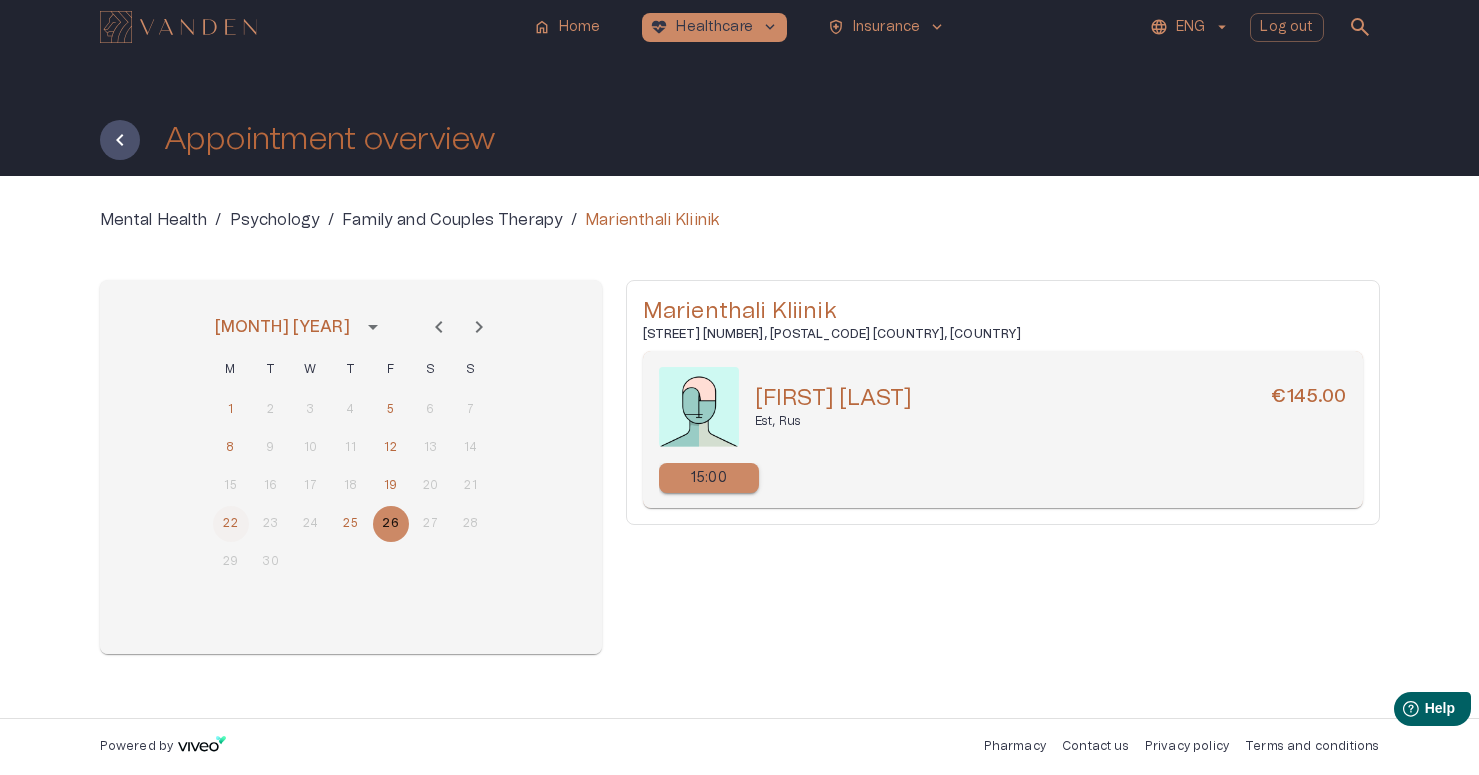 click on "22" at bounding box center (231, 524) 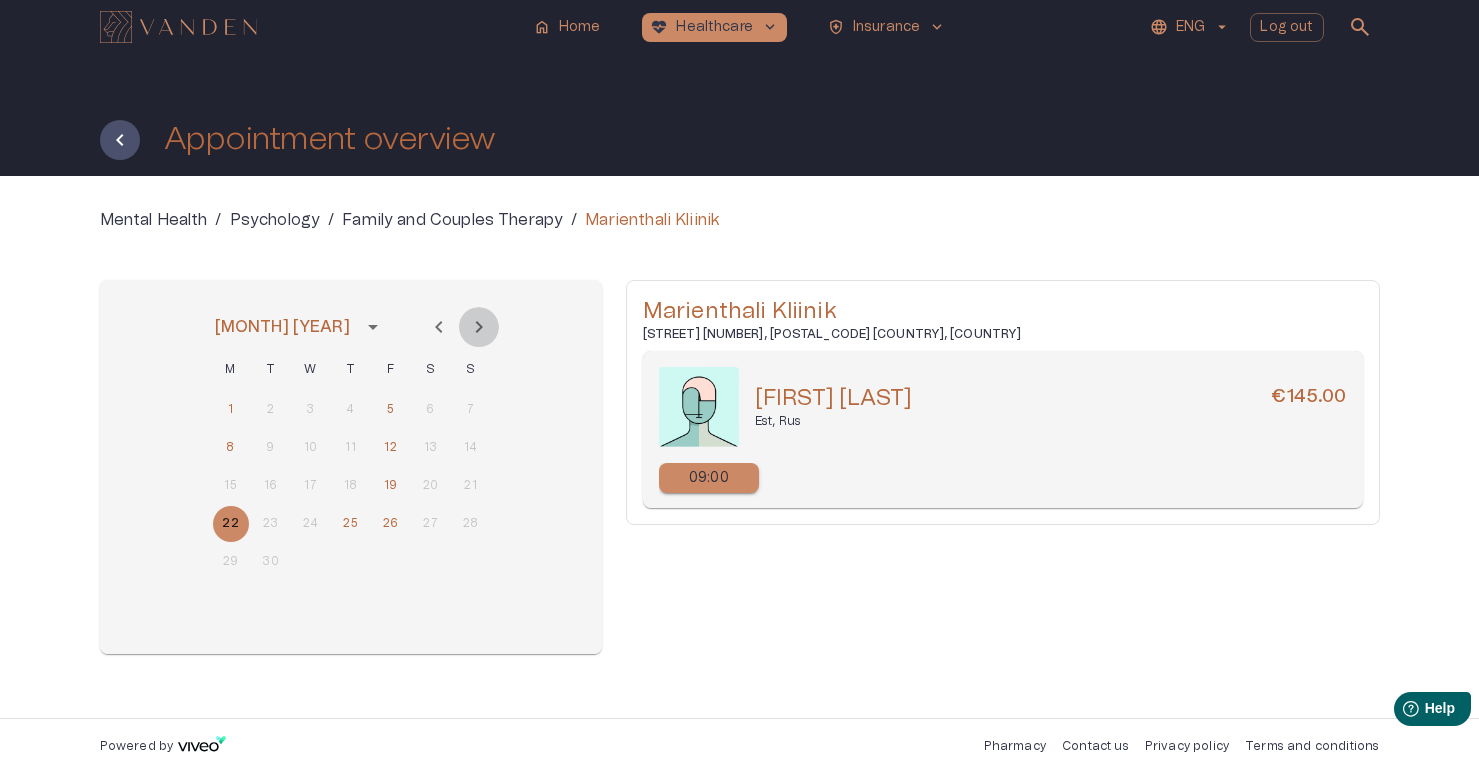 click 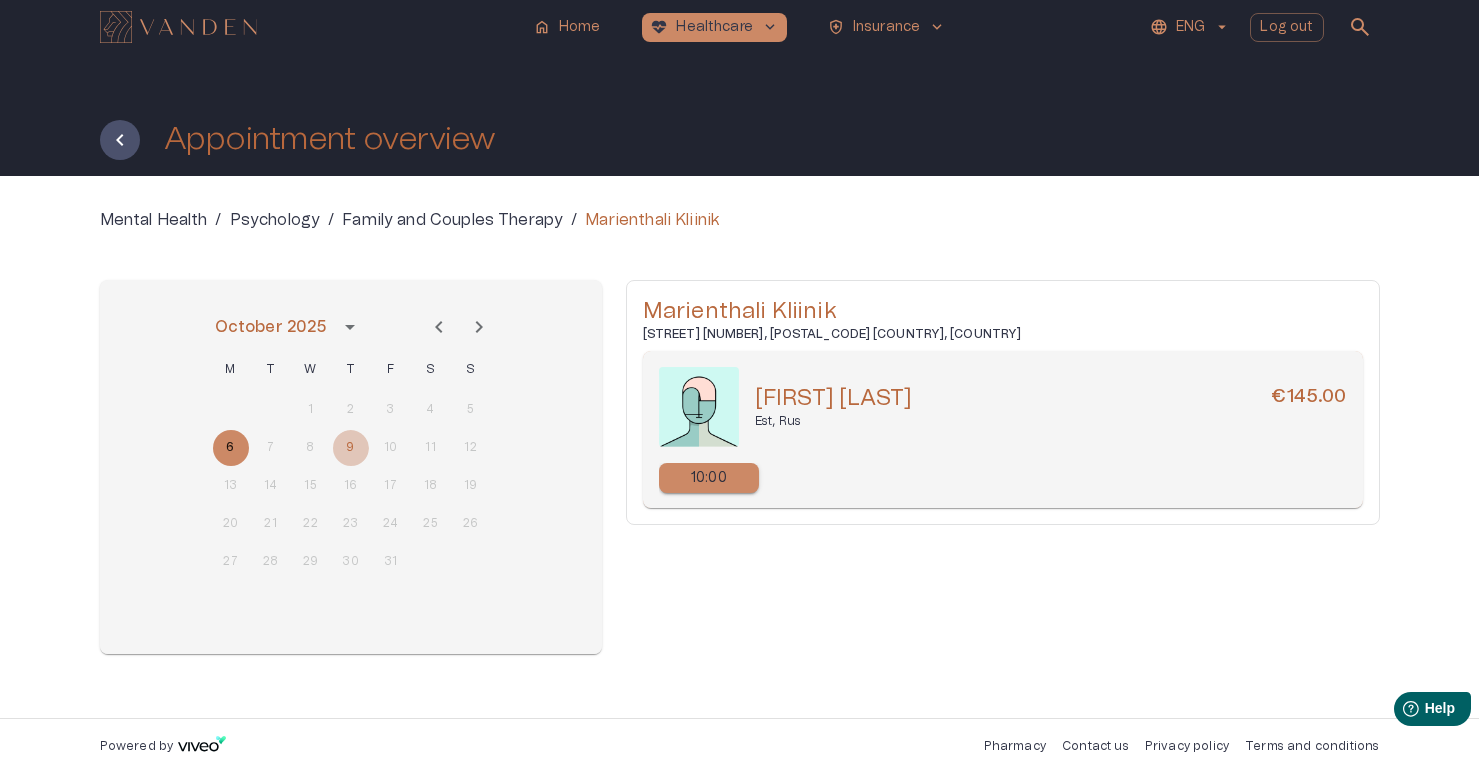 click on "9" at bounding box center (351, 448) 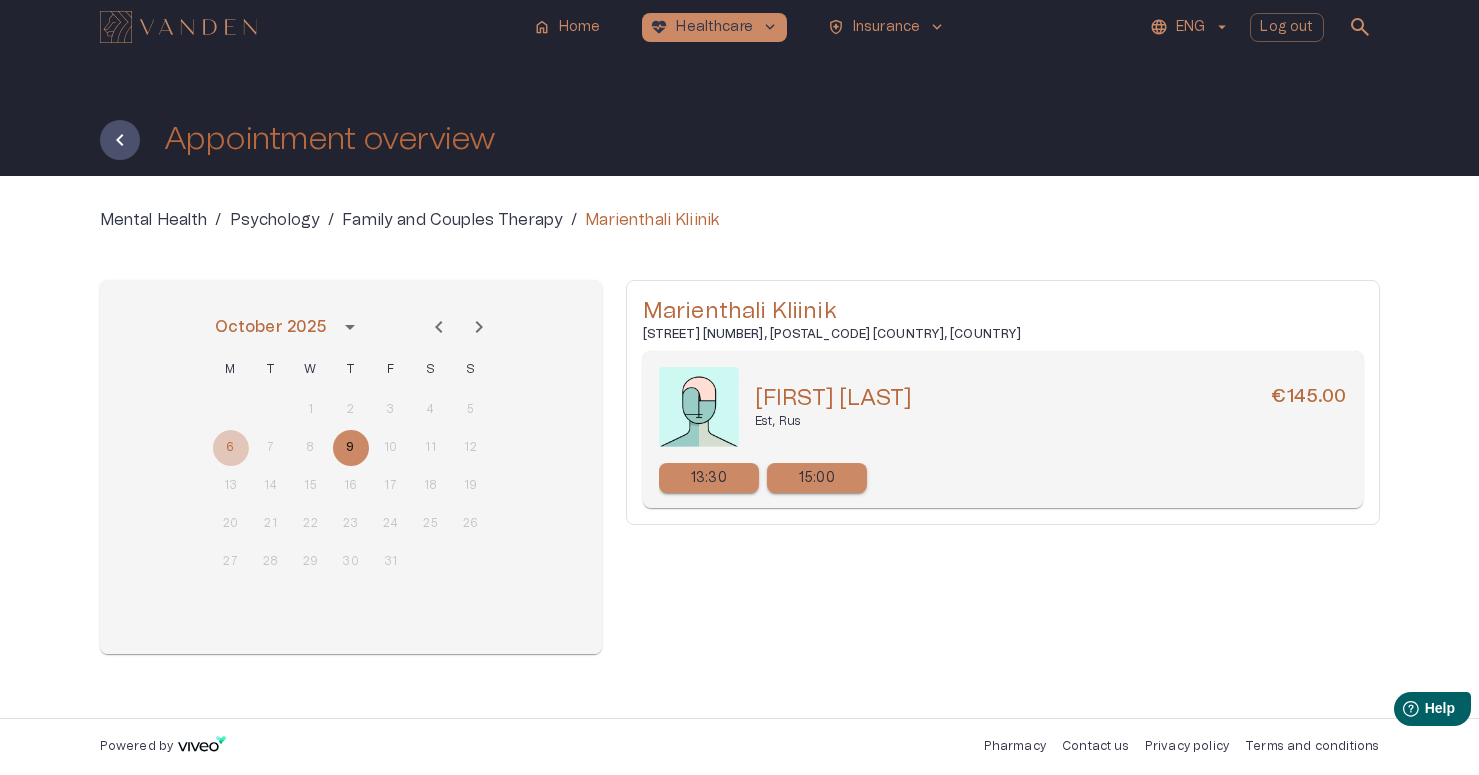 click on "6" at bounding box center (231, 448) 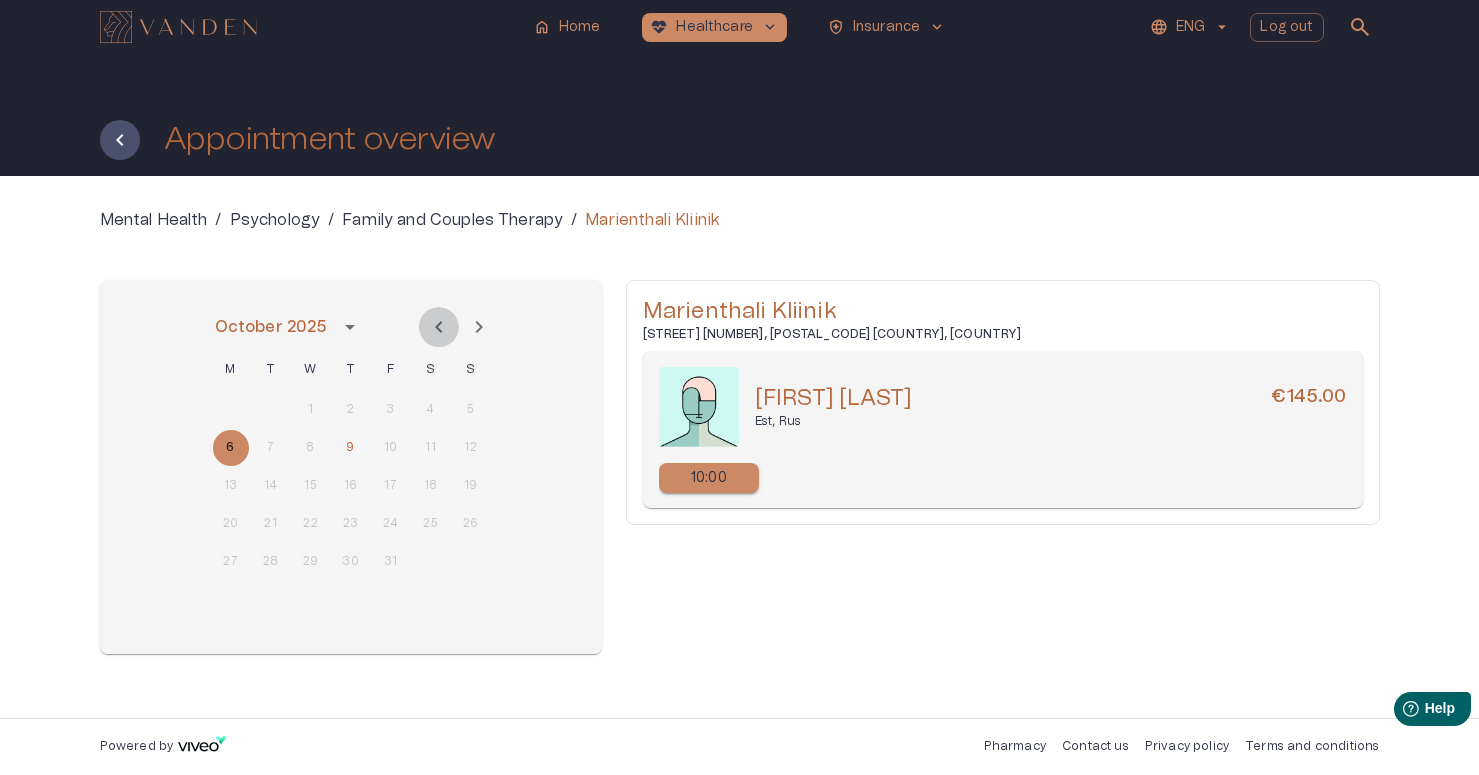 click 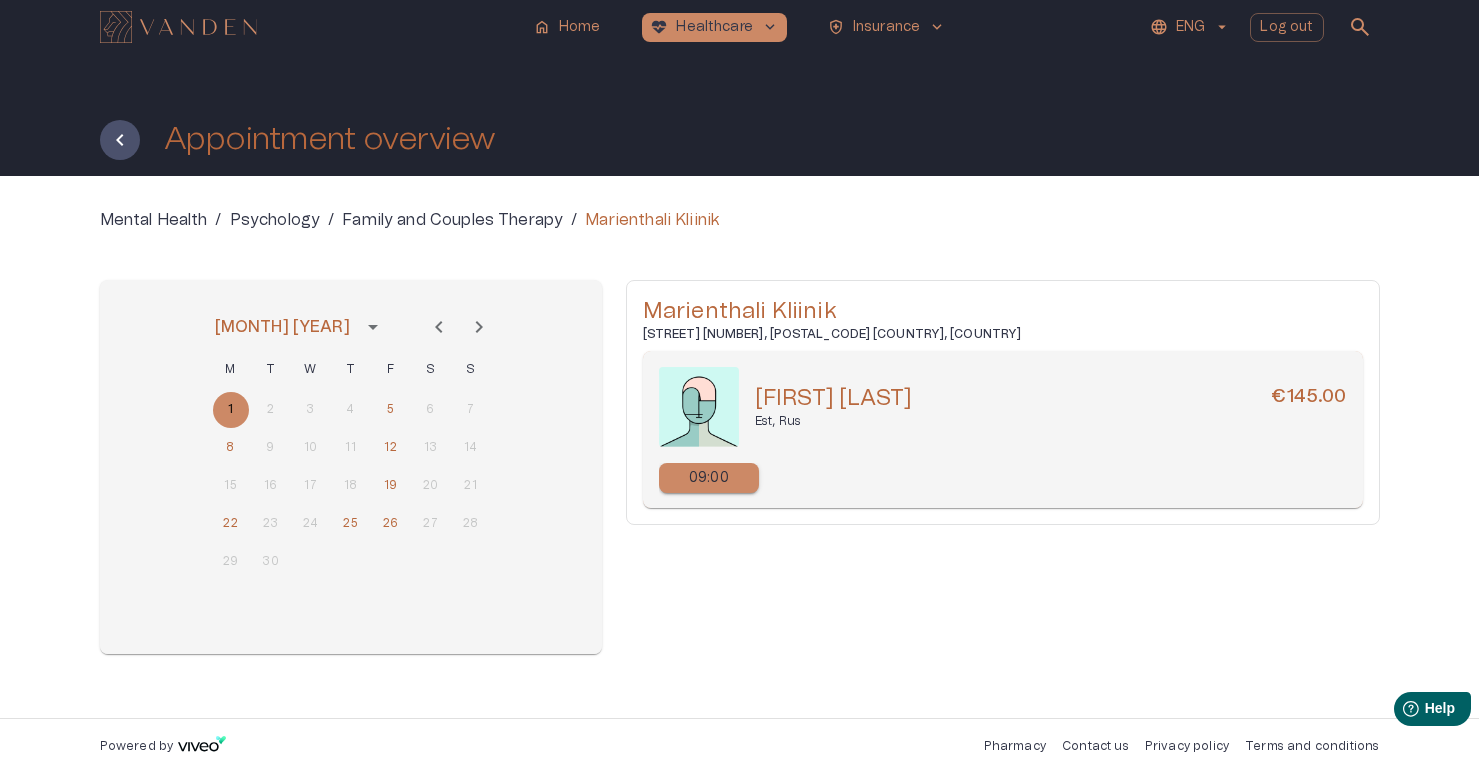 click 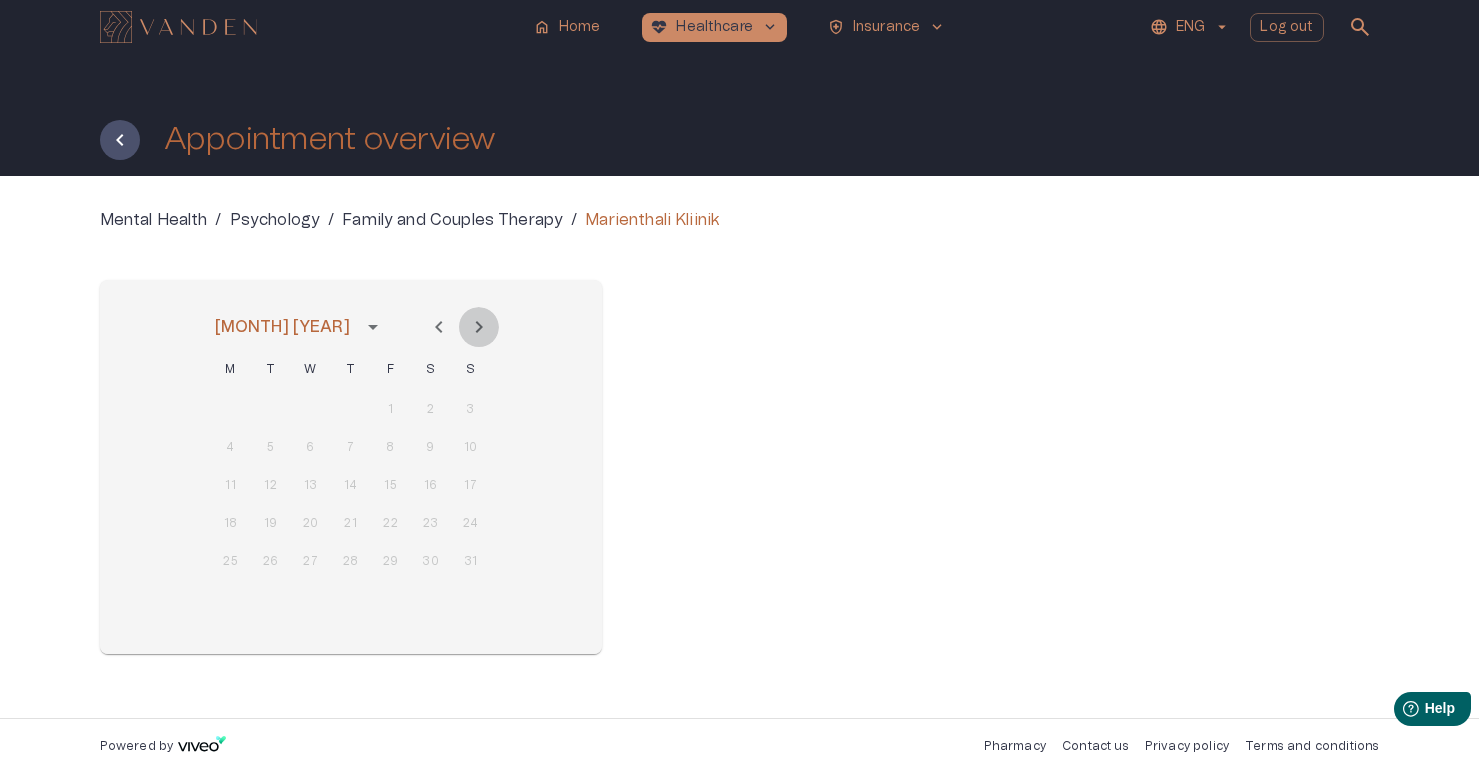 click 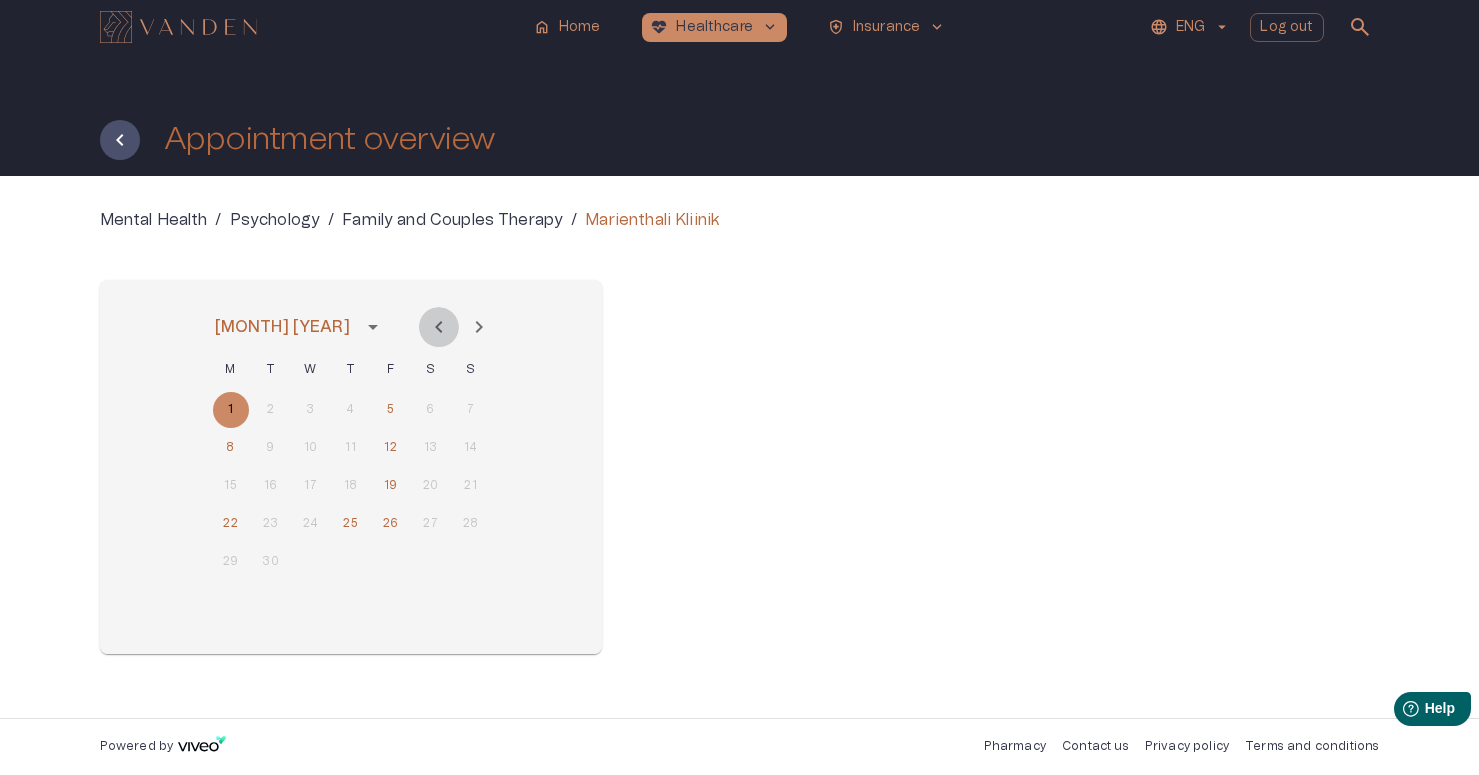 click at bounding box center (439, 327) 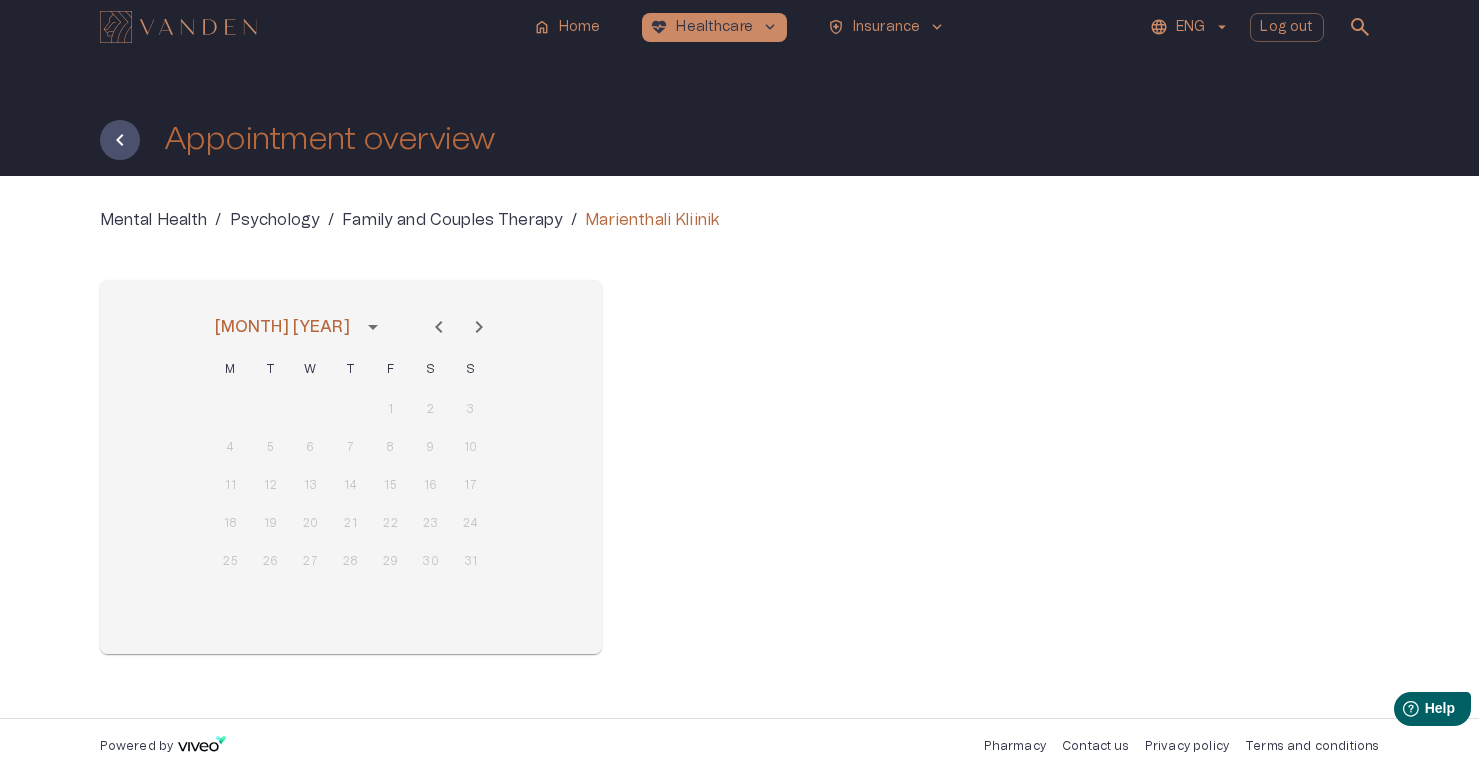 click on "1 2 3" at bounding box center [351, 410] 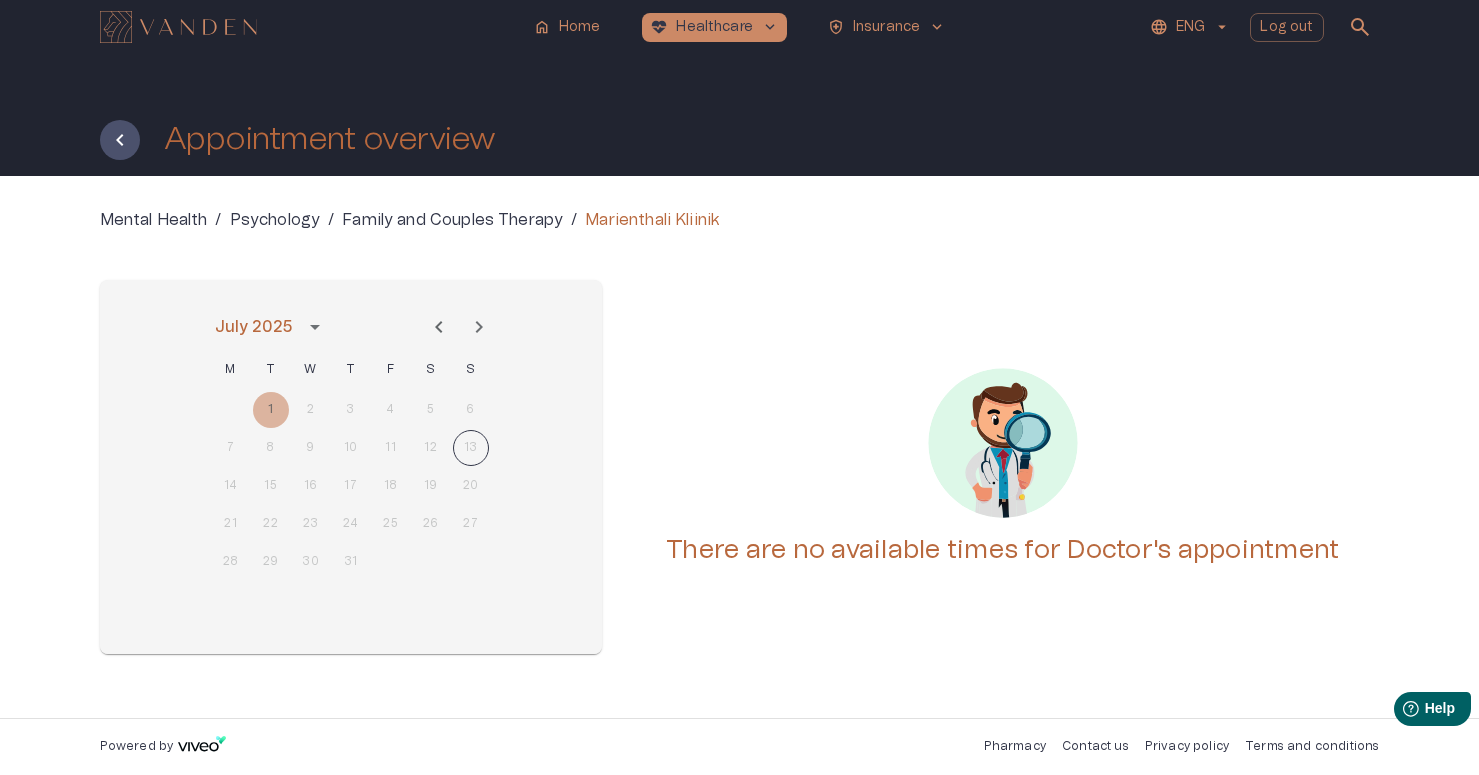 click on "Psychology" at bounding box center (275, 220) 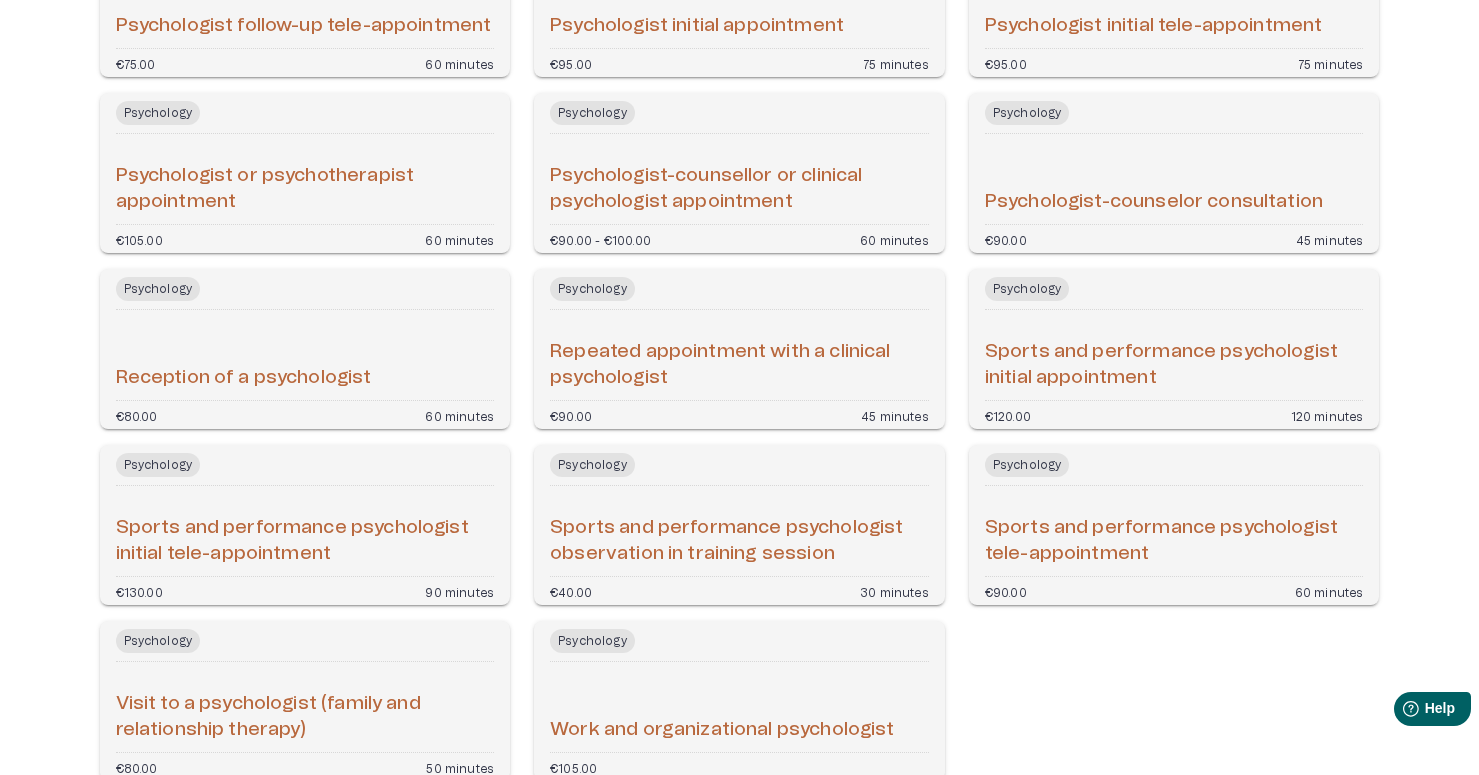 scroll, scrollTop: 1715, scrollLeft: 0, axis: vertical 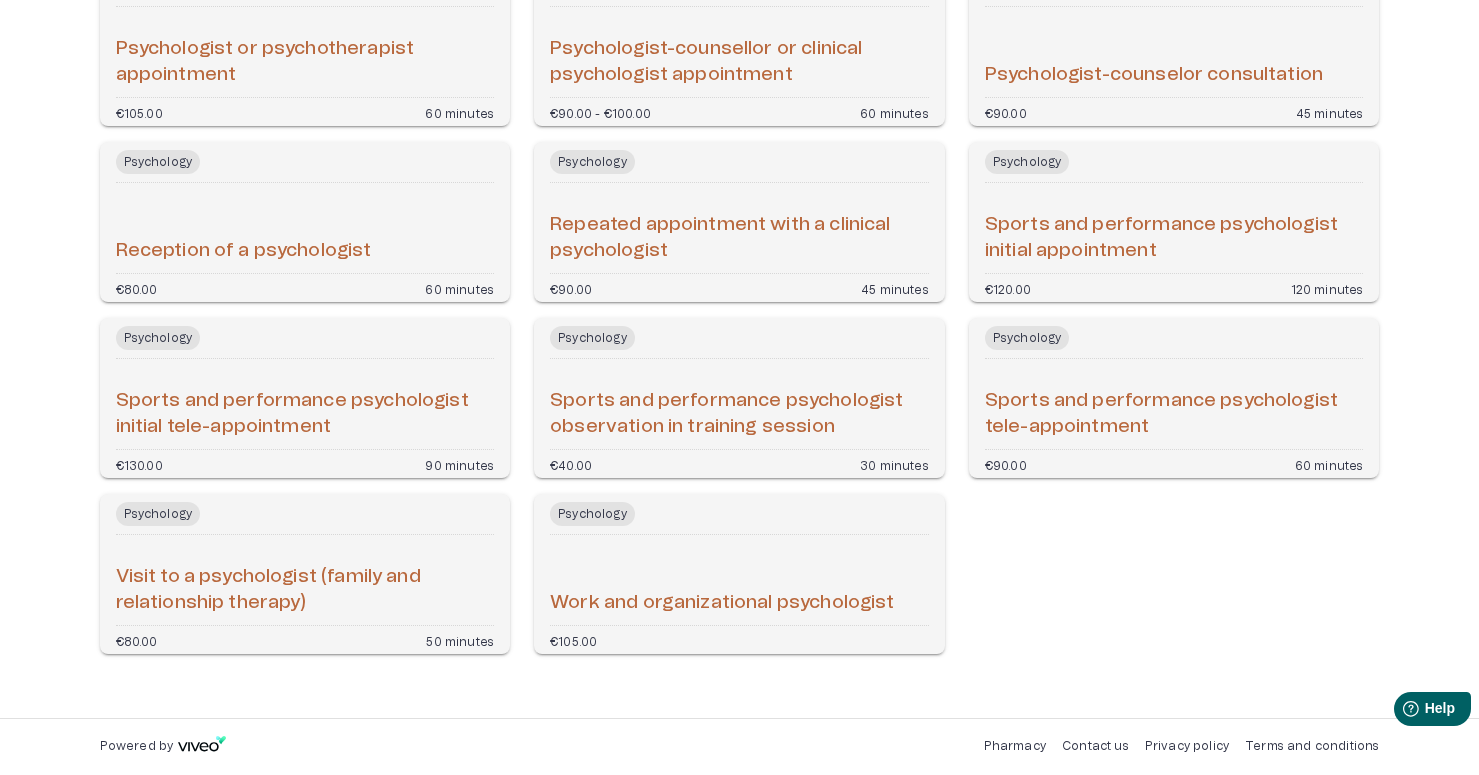 click on "Visit to a psychologist (family and relationship therapy)" at bounding box center (305, 590) 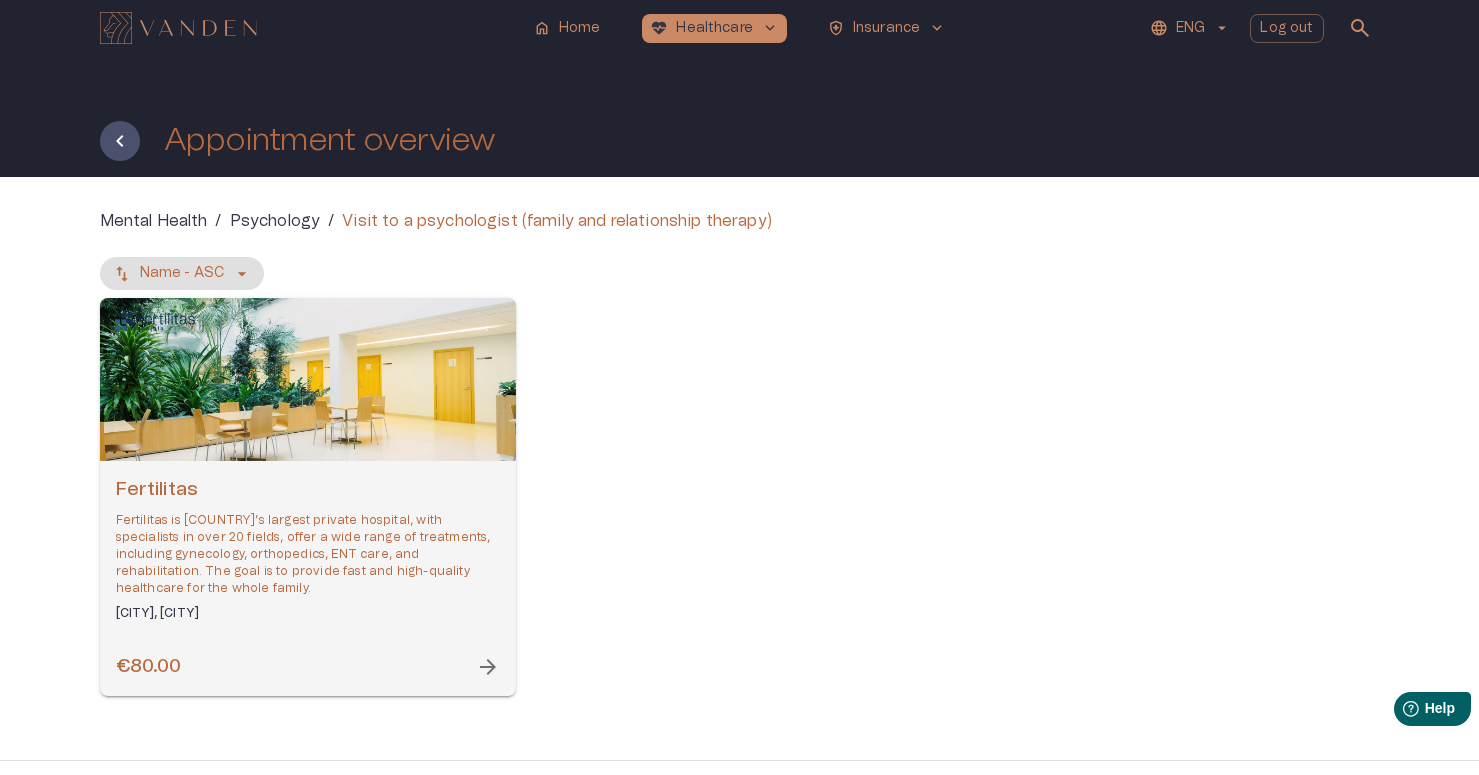 click on "Fertilitas Fertilitas is [COUNTRY]’s largest private hospital, with specialists in over 20 fields, offer a wide range of treatments, including gynecology, orthopedics, ENT care, and rehabilitation. The goal is to provide fast and high-quality healthcare for the whole family. [CITY], Haabneeme [CURRENCY][PRICE] arrow_forward" at bounding box center (308, 578) 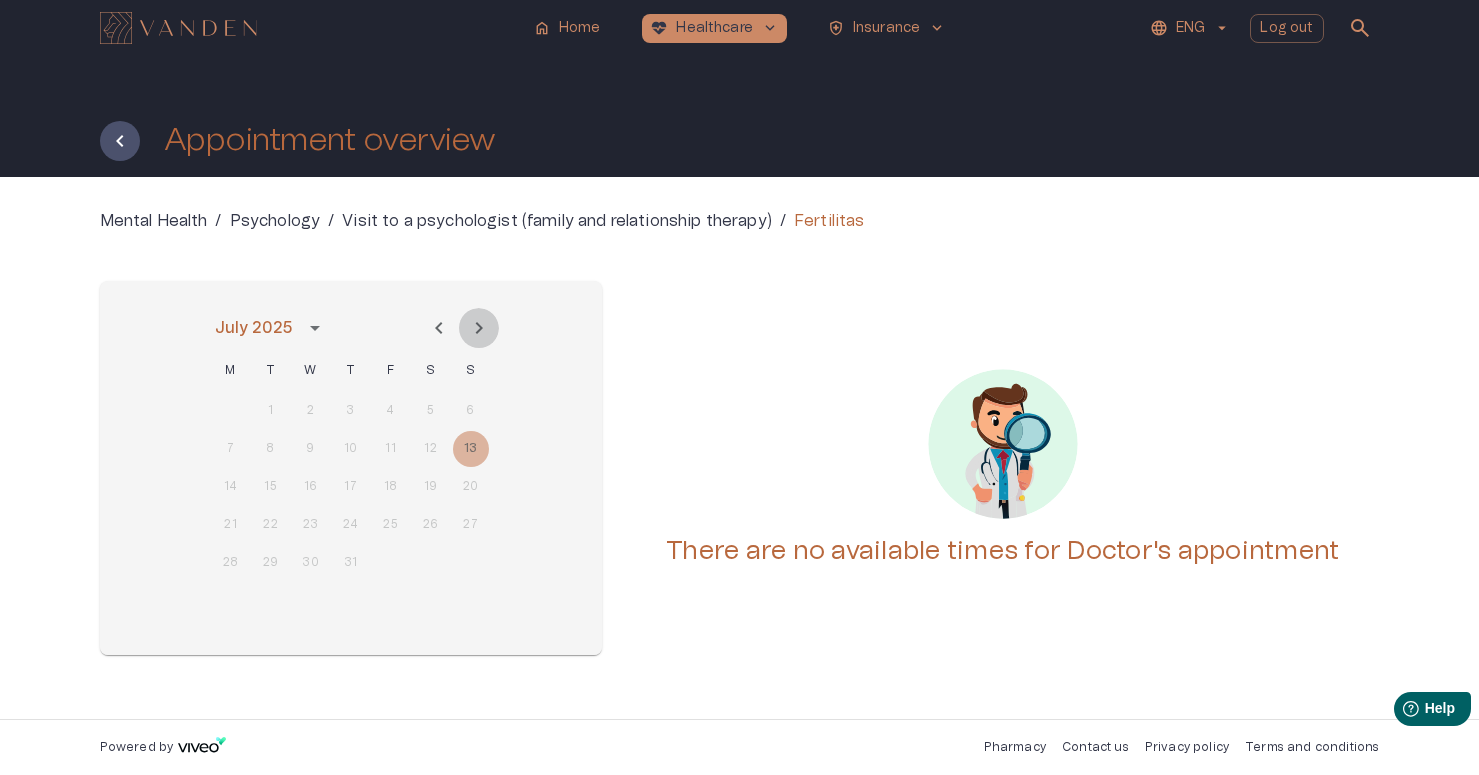 click at bounding box center [479, 328] 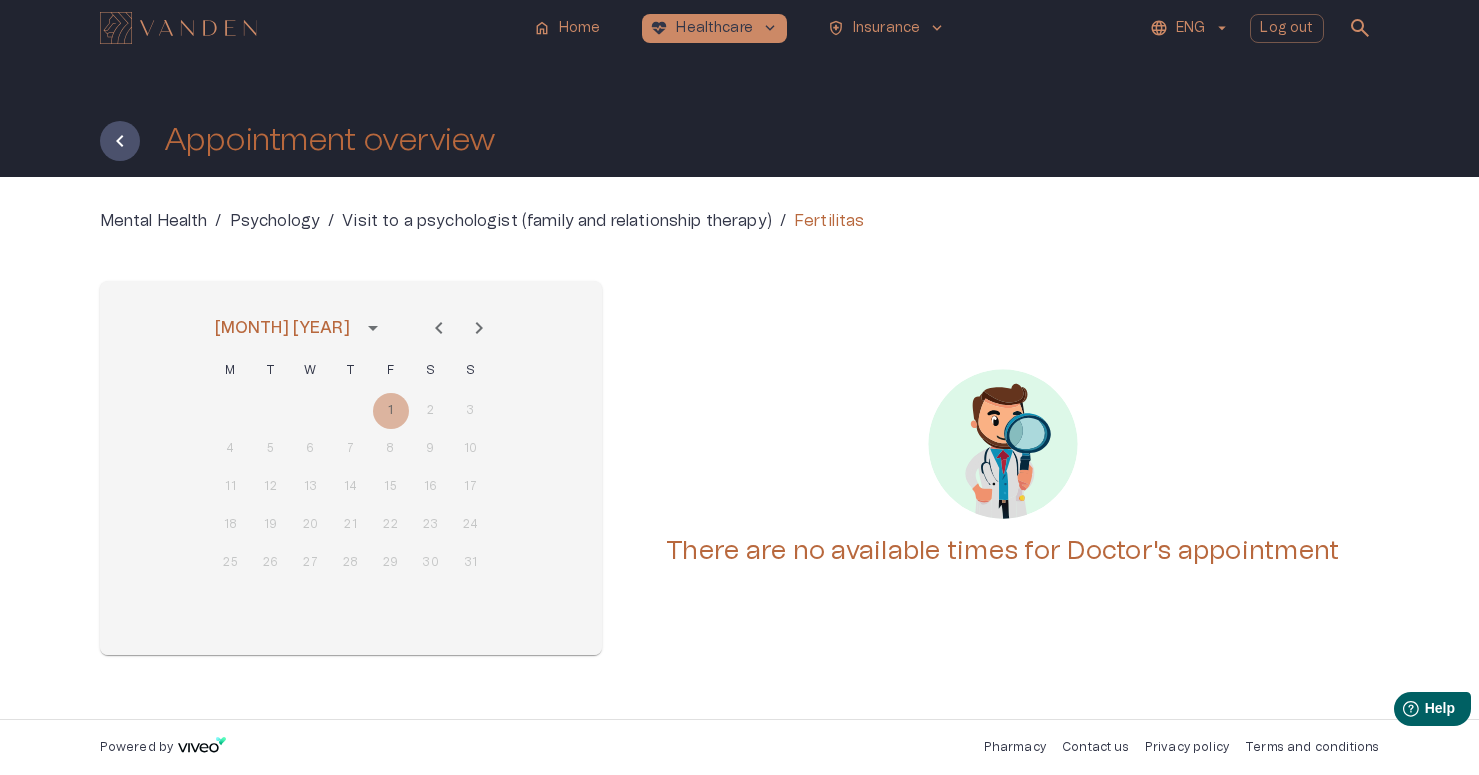 click 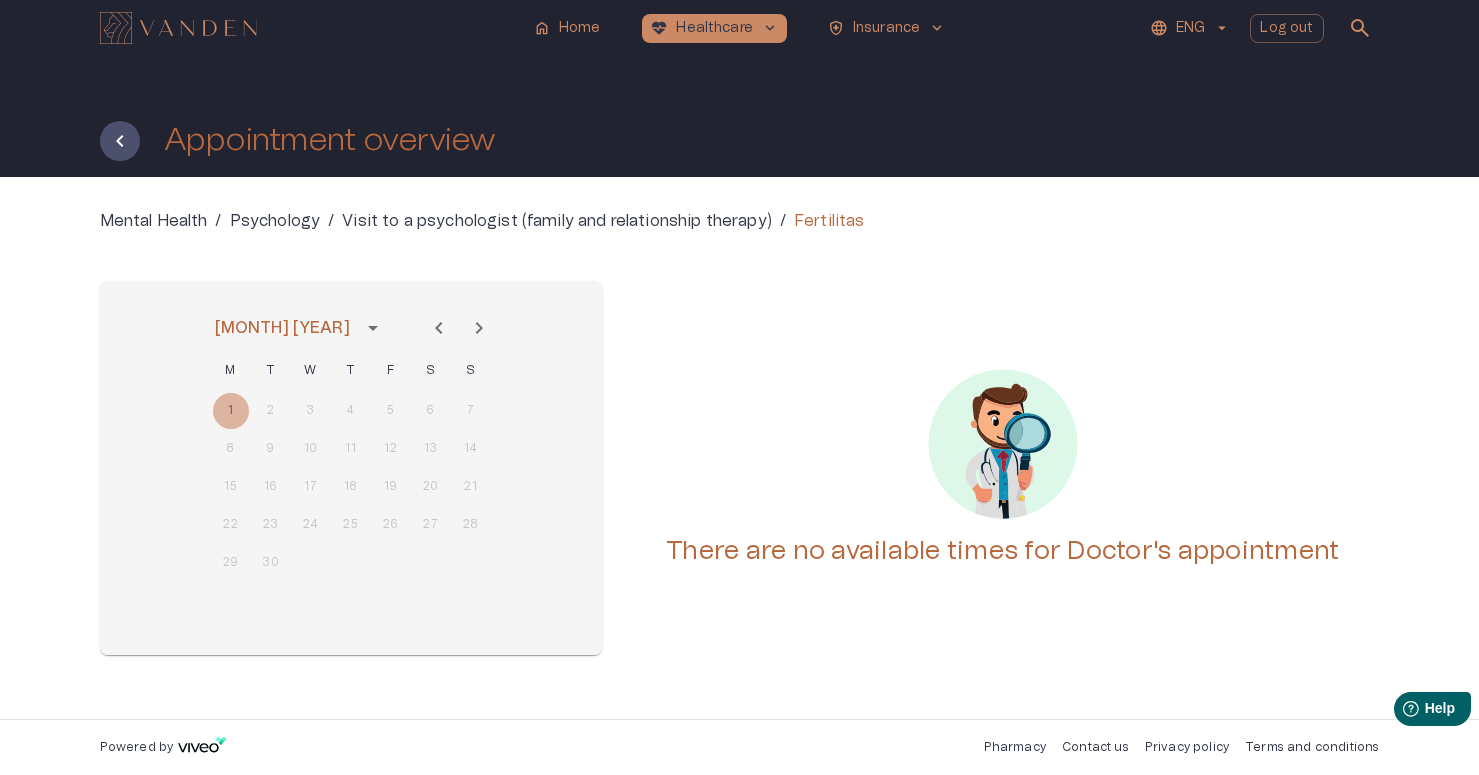 click 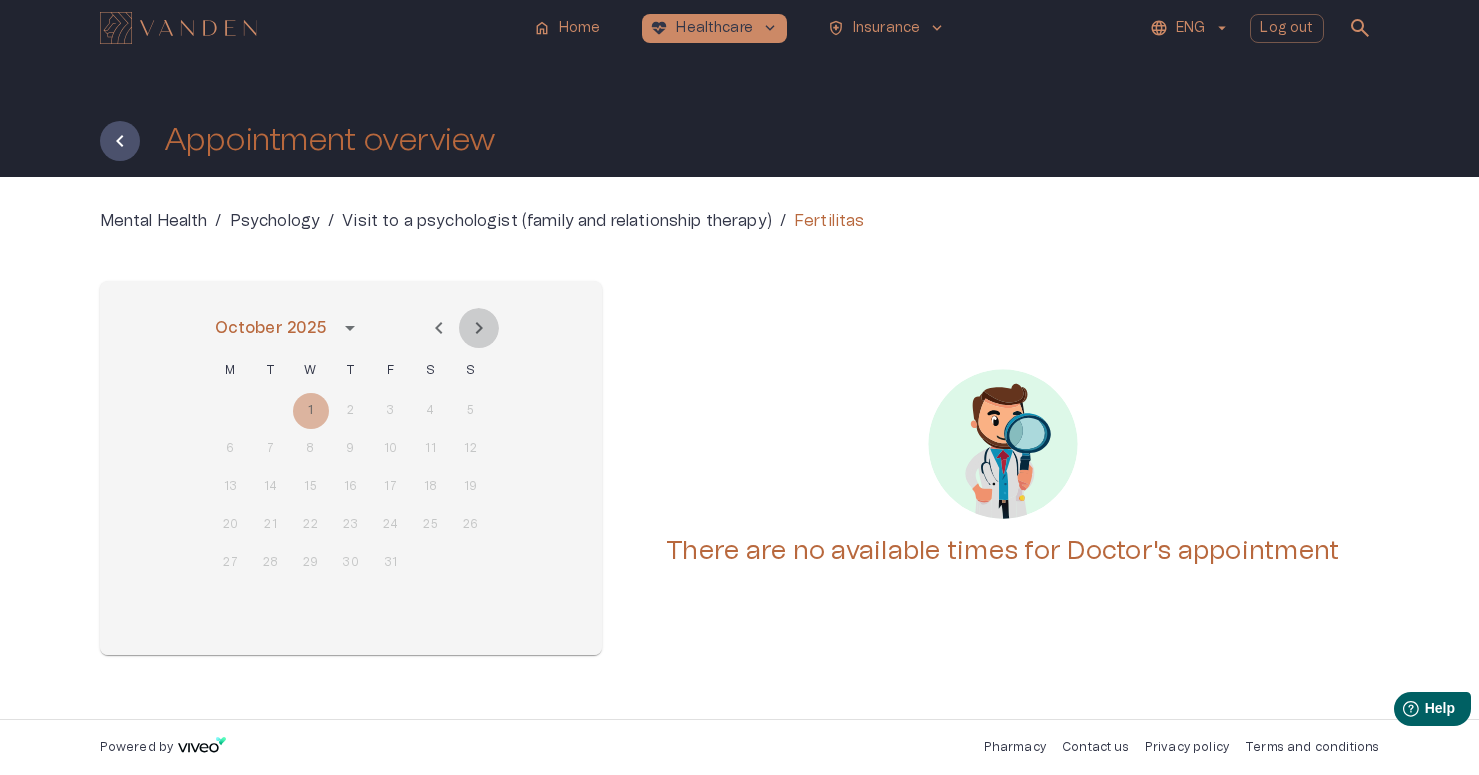 click 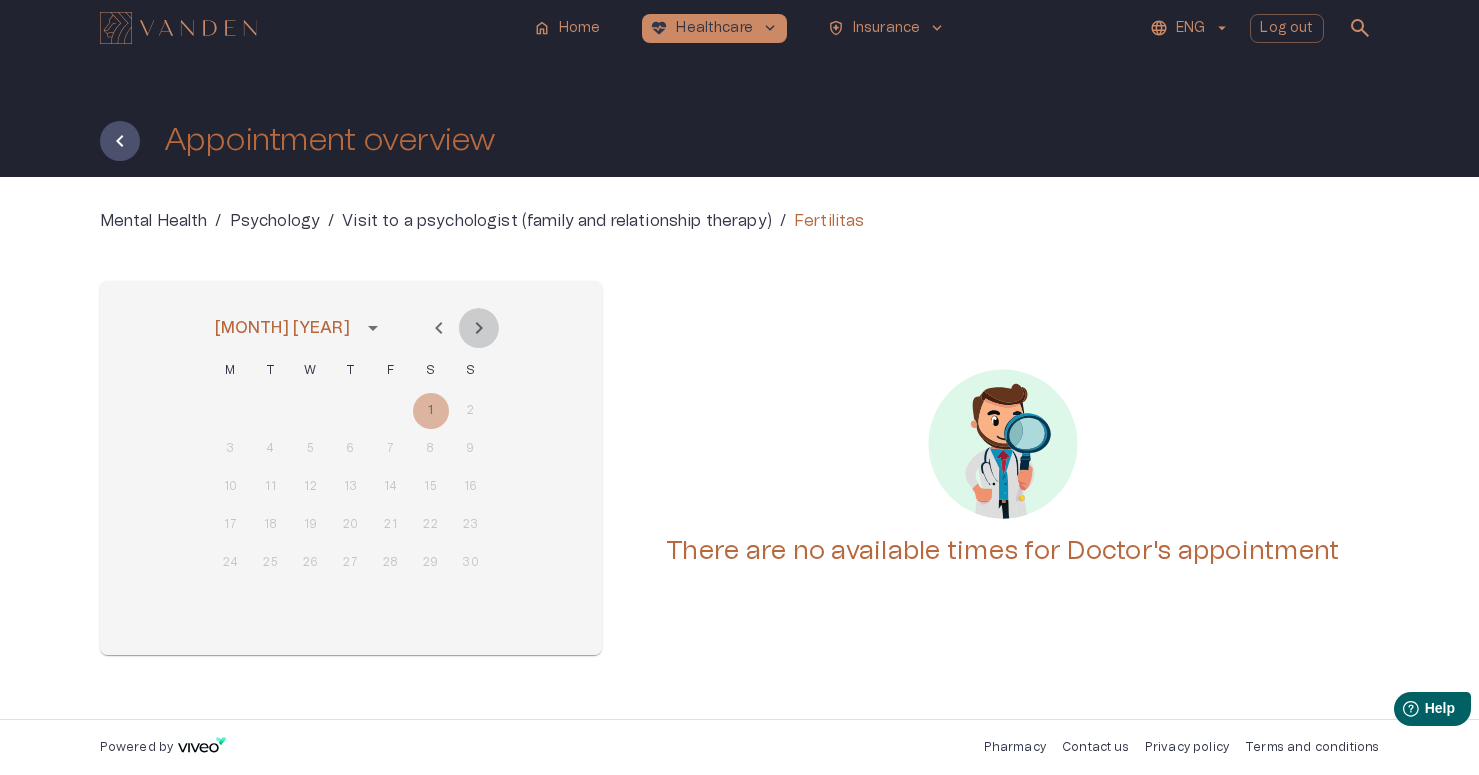 click 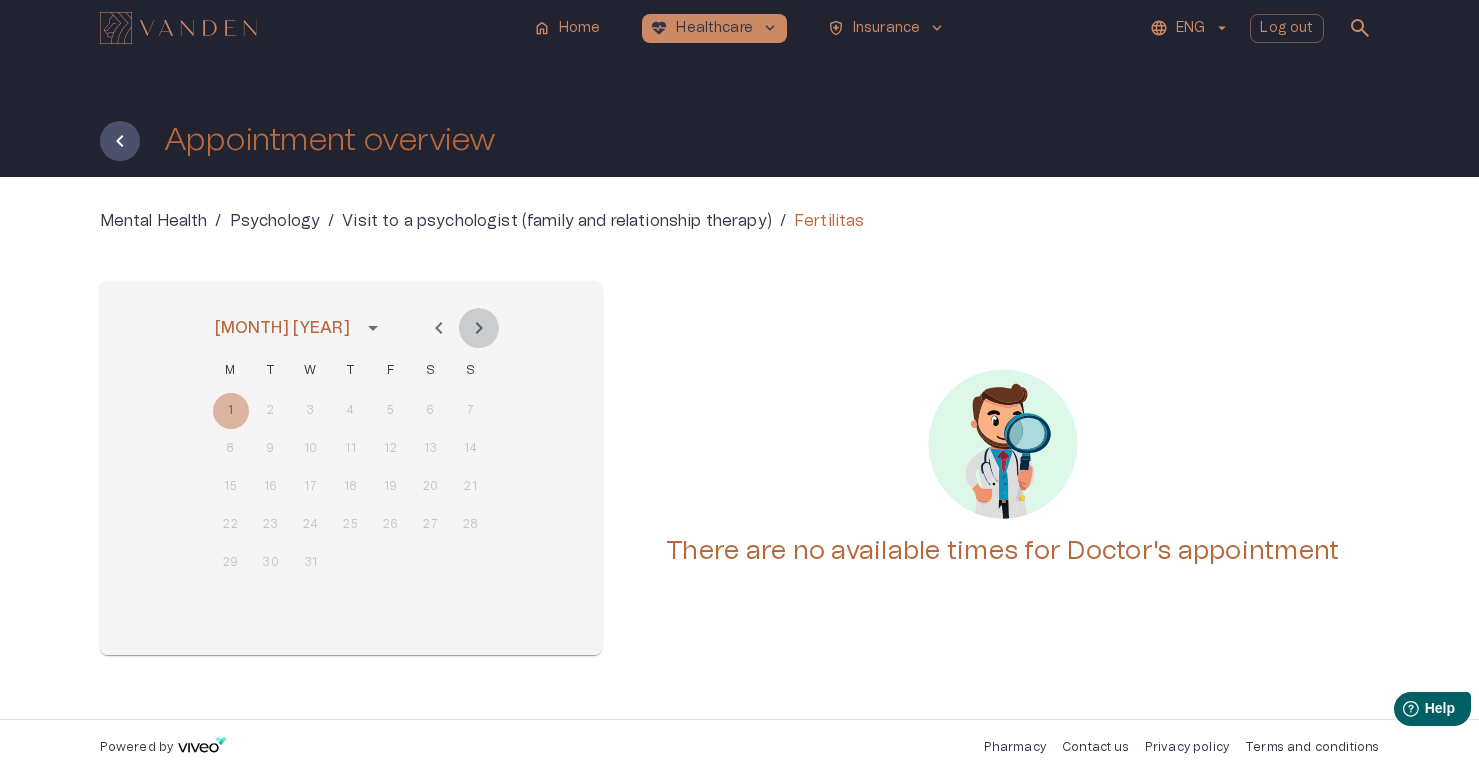 click 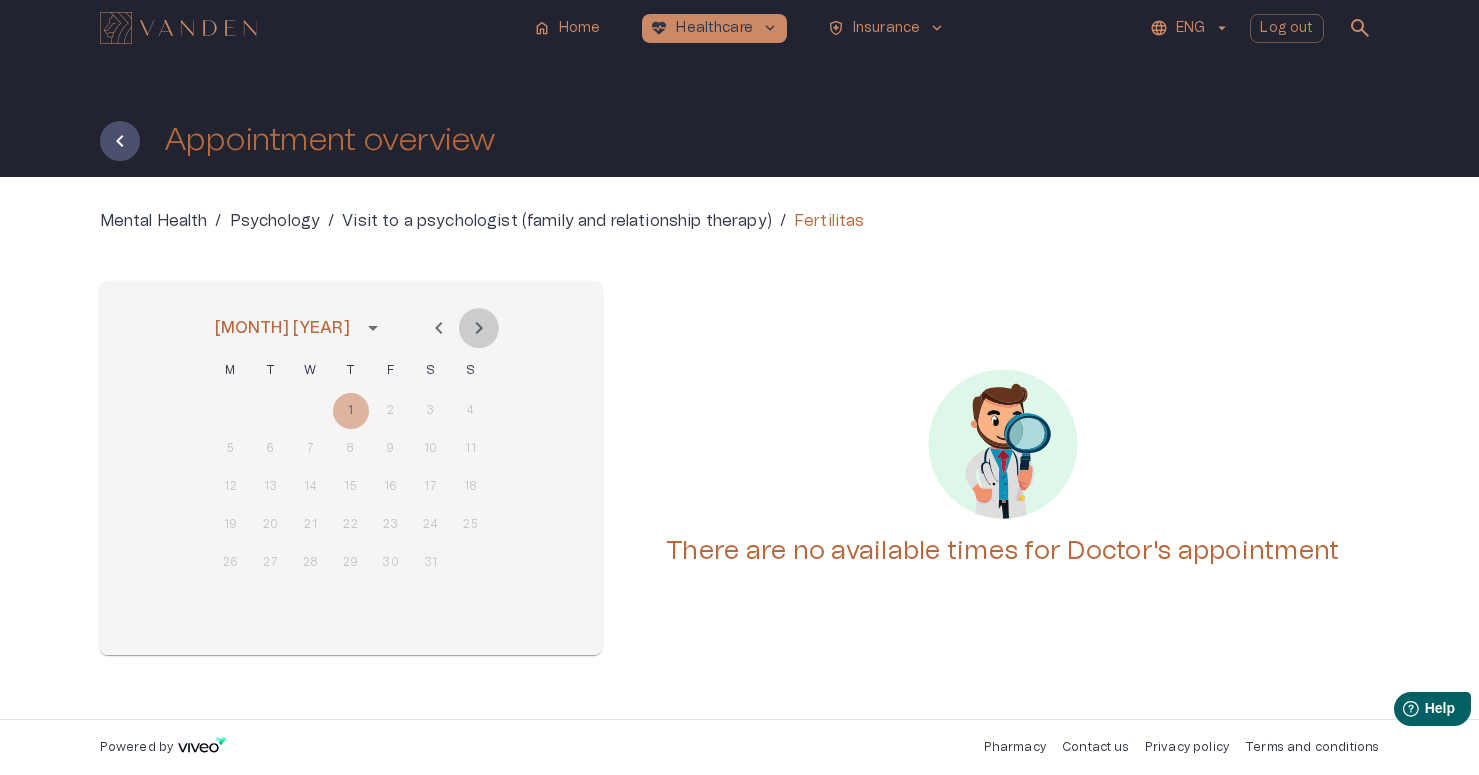 click 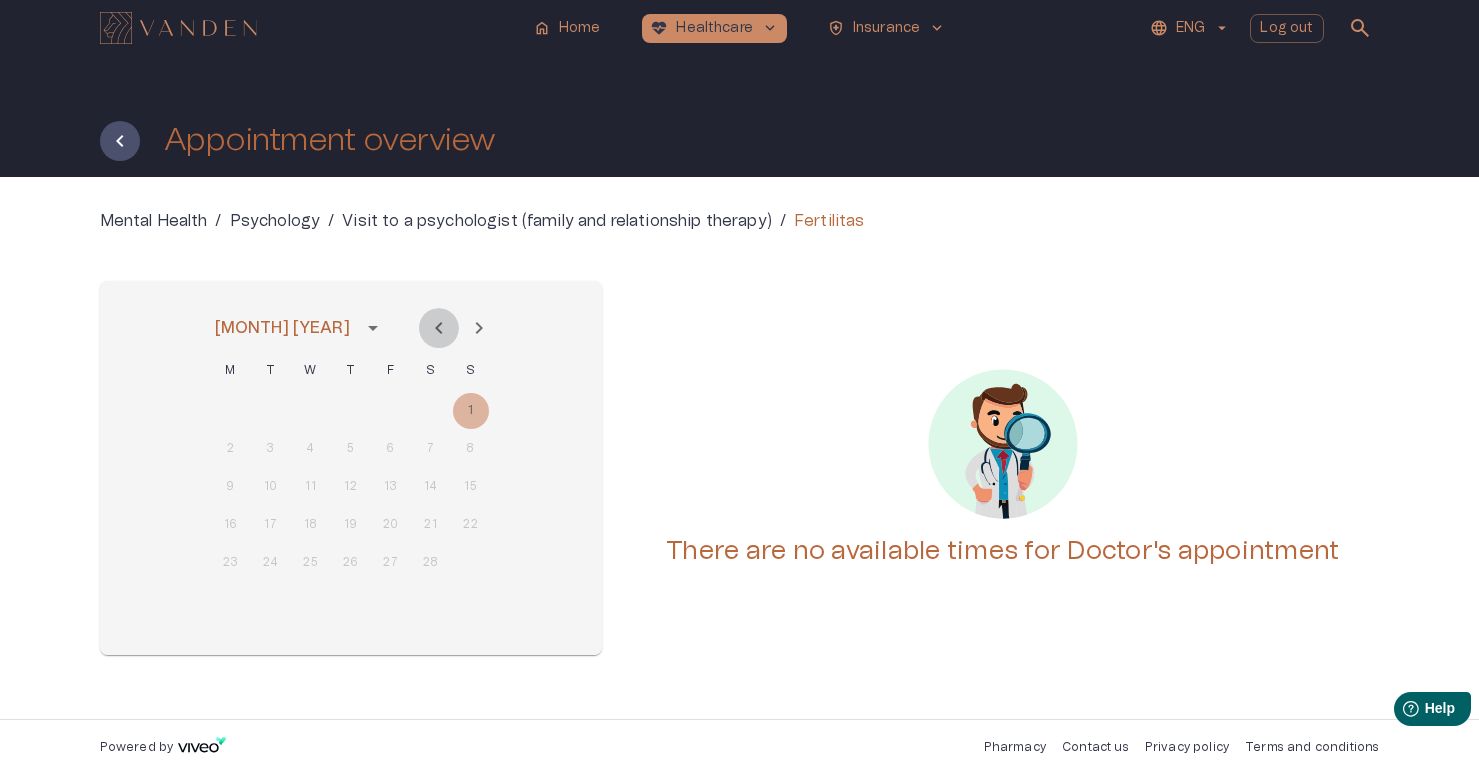 click at bounding box center (439, 328) 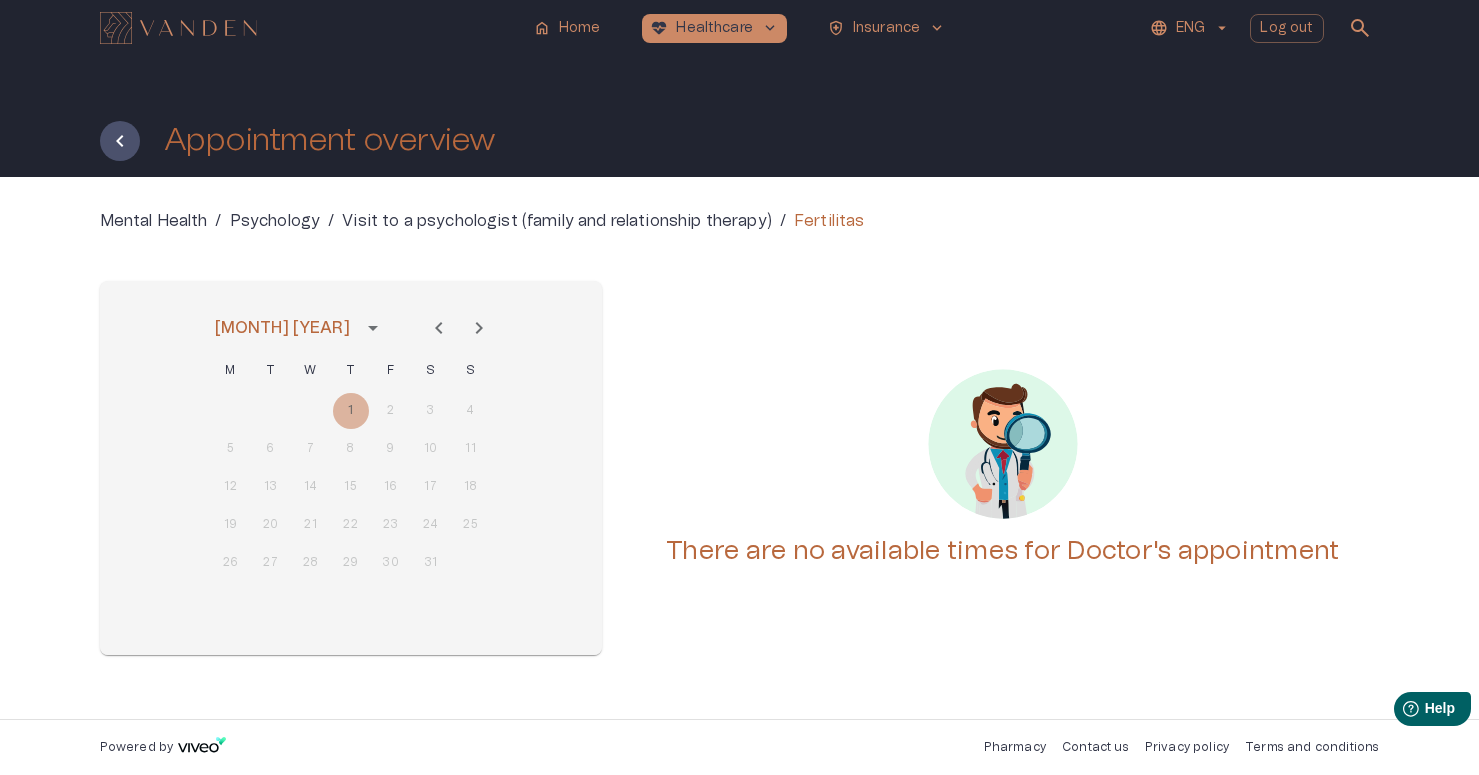 click at bounding box center (178, 28) 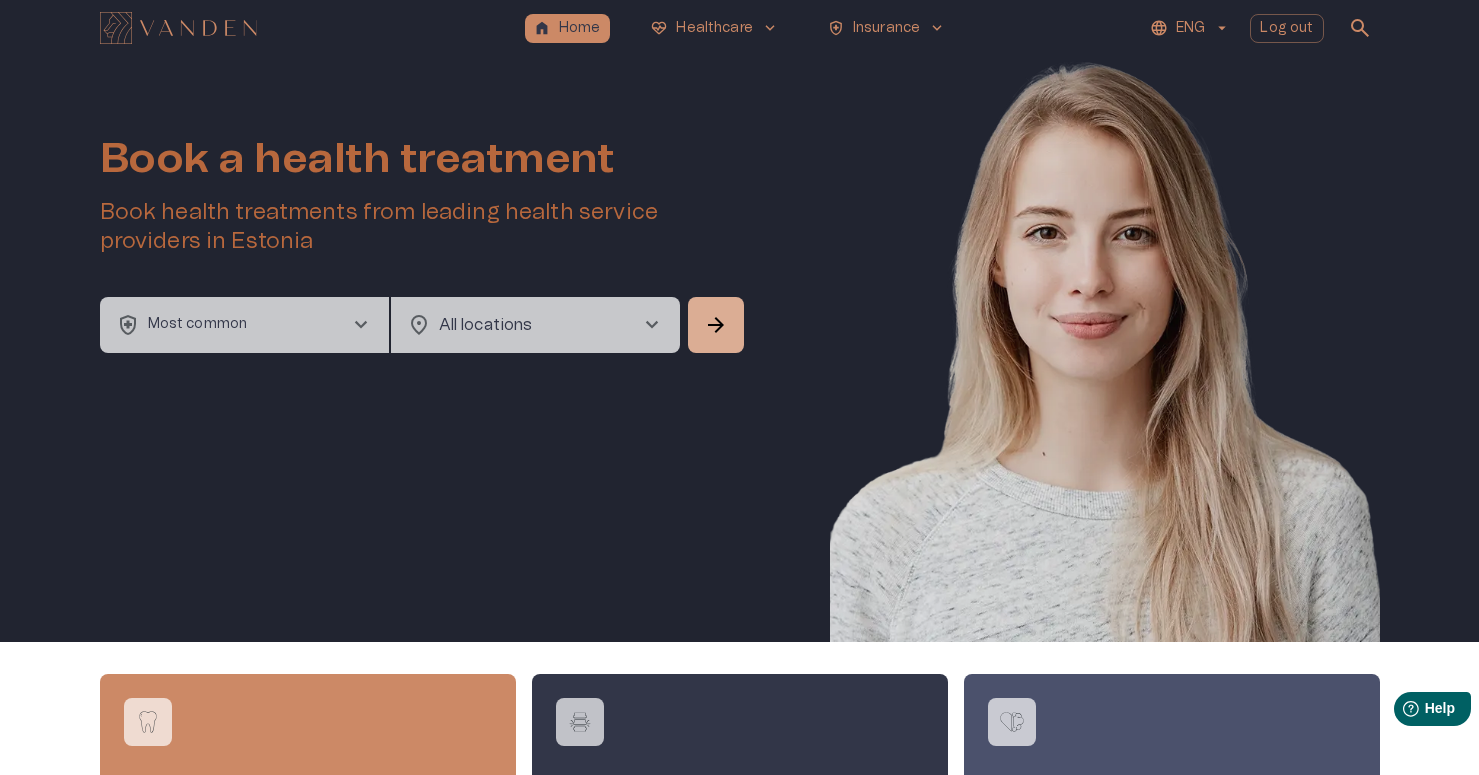 click on "health_and_safety Most common chevron_right" at bounding box center [244, 325] 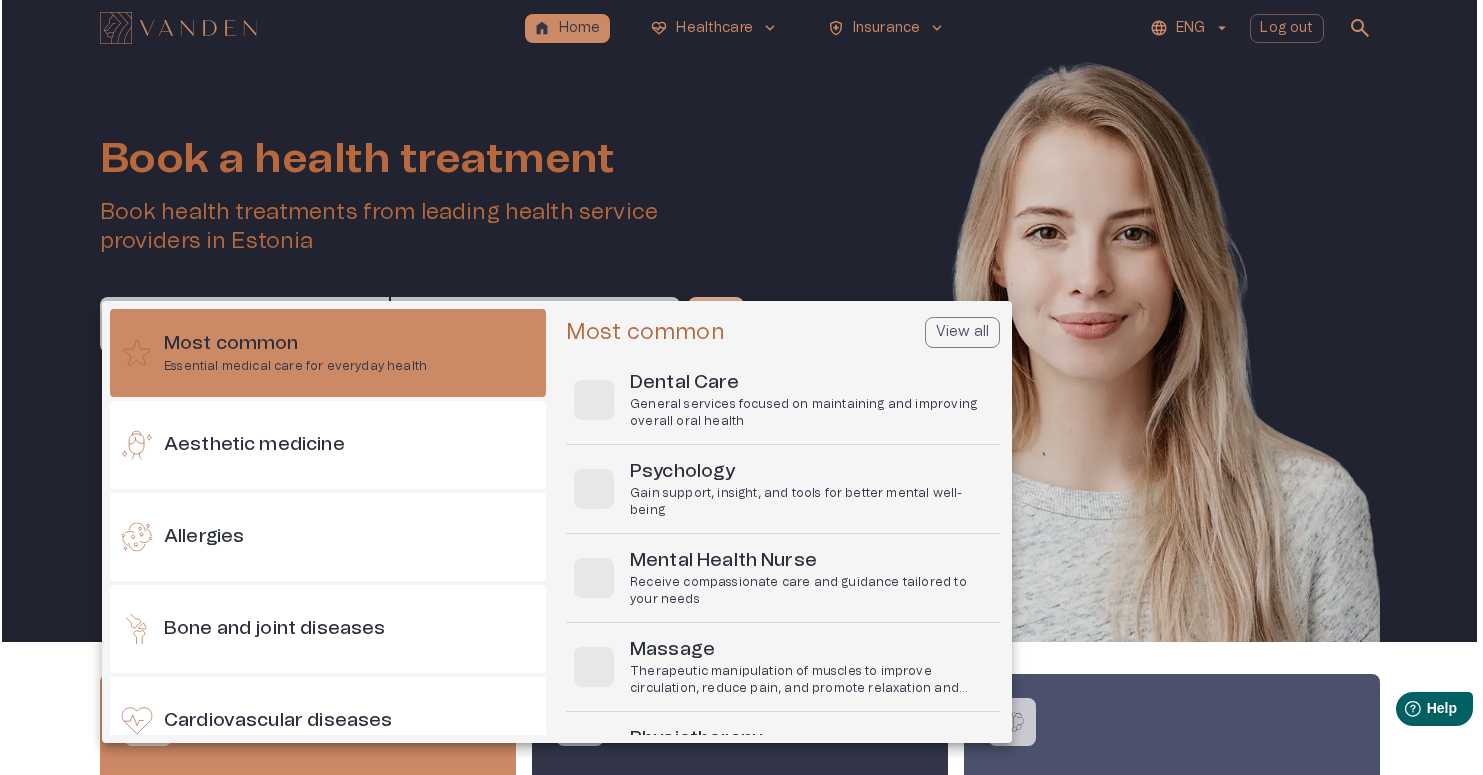 scroll, scrollTop: 56, scrollLeft: 0, axis: vertical 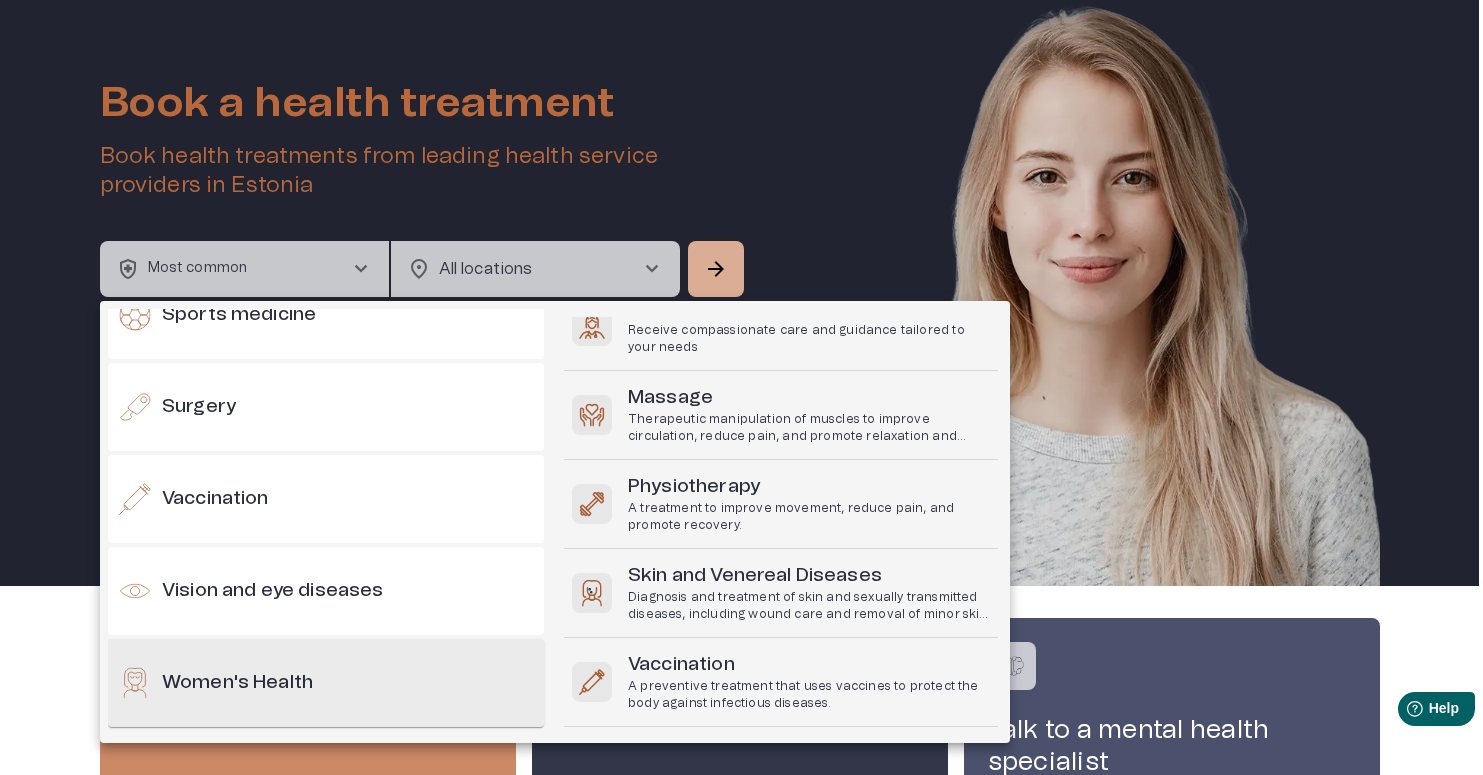 click on "Women's Health" at bounding box center (237, 683) 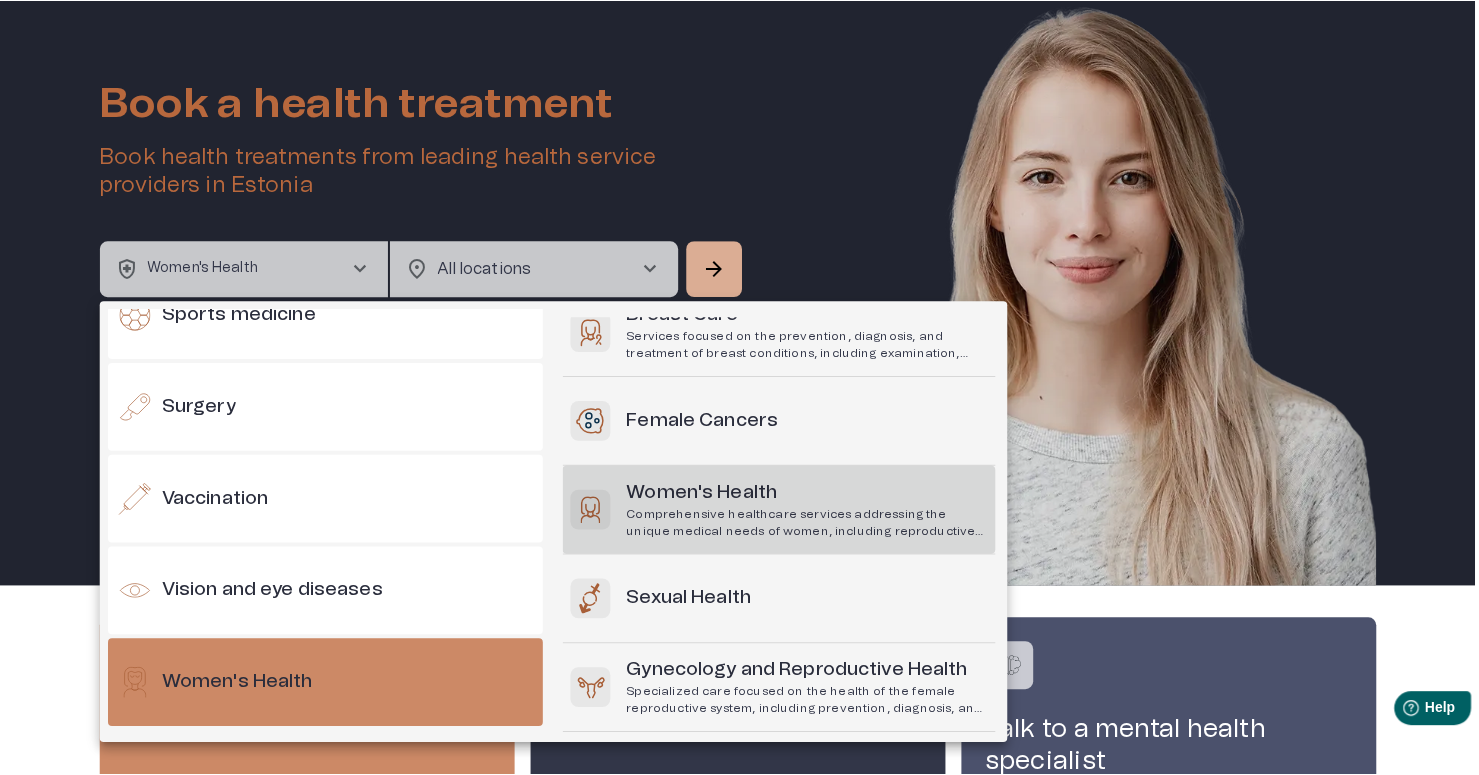 scroll, scrollTop: 252, scrollLeft: 0, axis: vertical 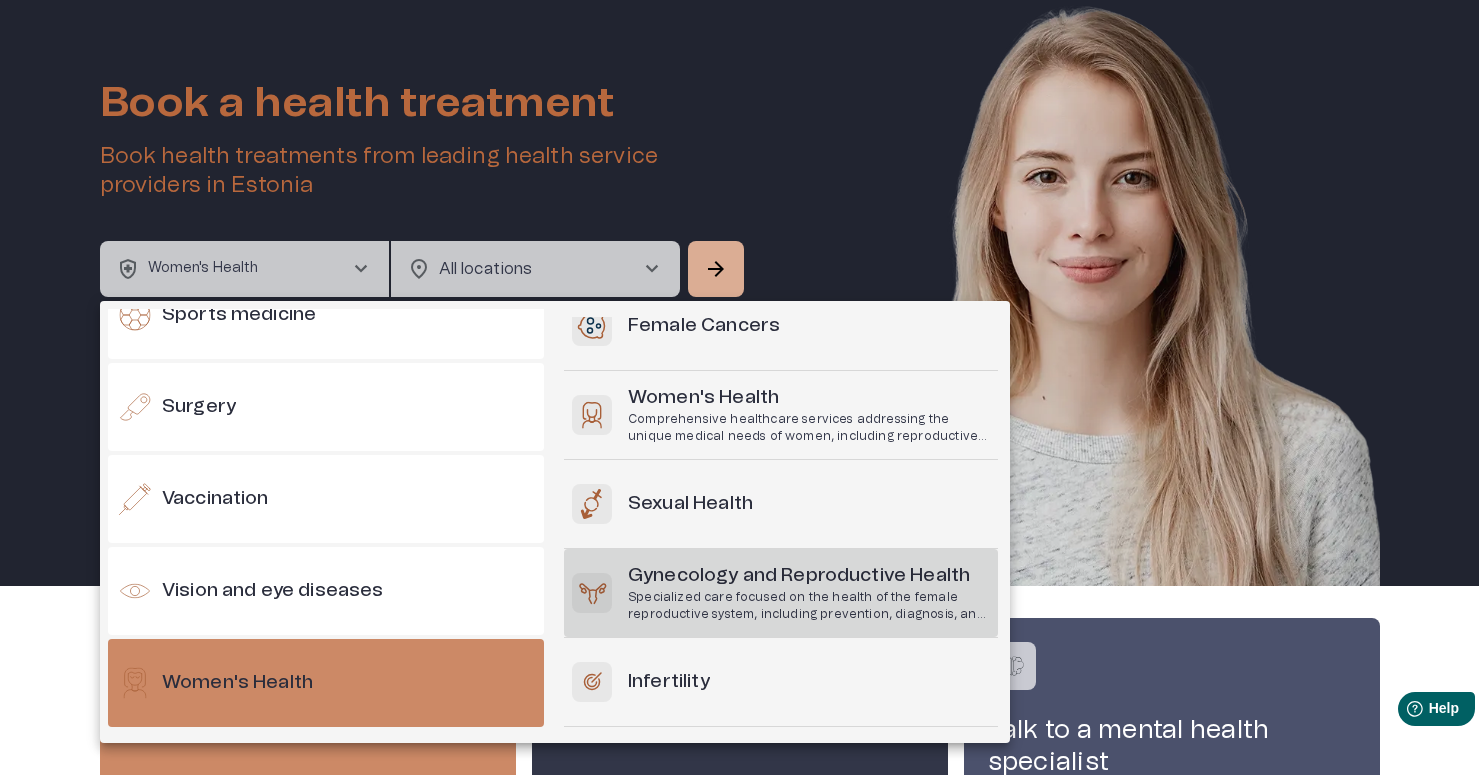 click on "Specialized care focused on the health of the female reproductive system, including prevention, diagnosis, and treatment of disorders." at bounding box center [809, 606] 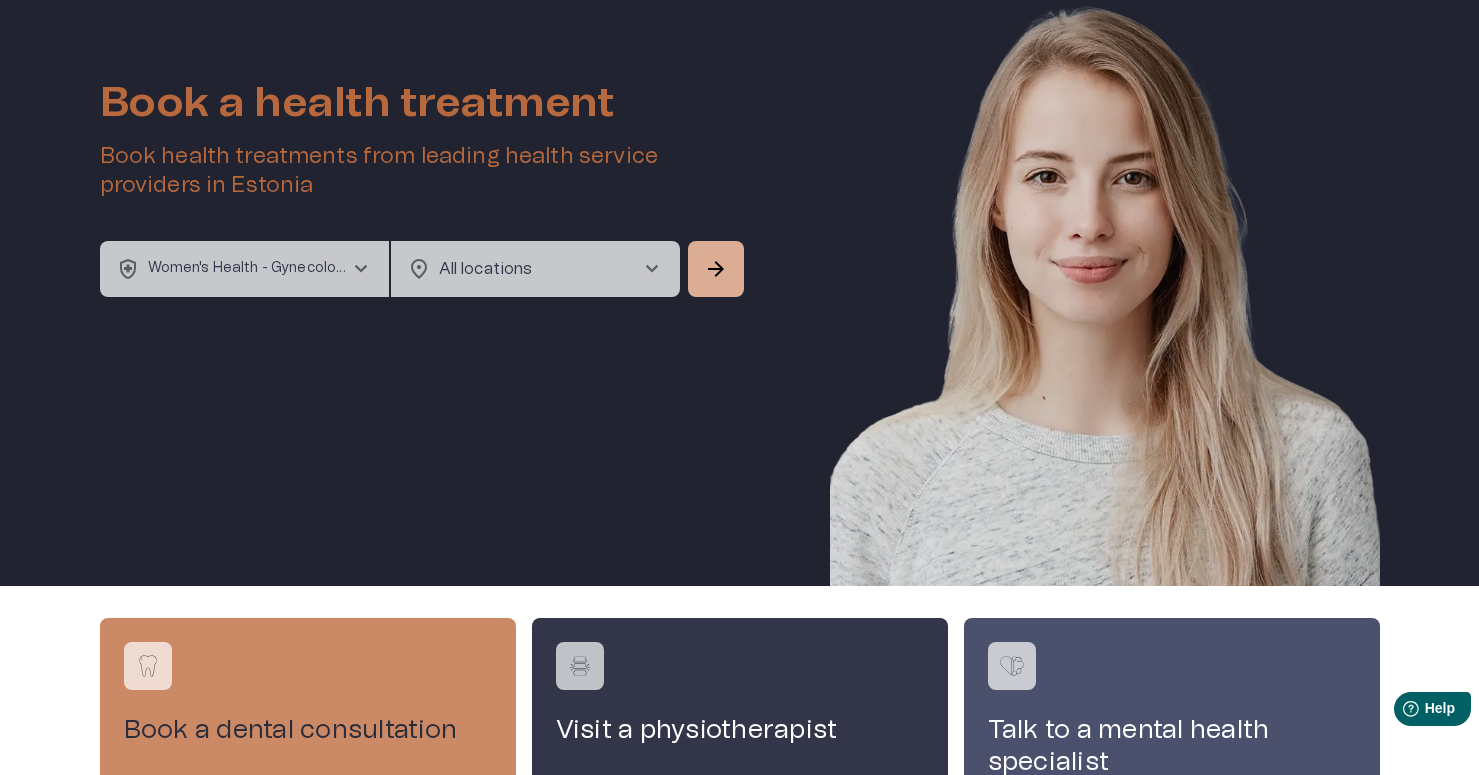 click on "home Home ecg_heart Healthcare keyboard_arrow_down health_and_safety Insurance keyboard_arrow_down ENG Log out search Book a health treatment Book health treatments from leading health service providers in [COUNTRY] health_and_safety Women's Health - Gynecology and Reproductive Health chevron_right location_on All locations chevron_right ​ arrow_forward Book a dental consultation Visit a physiotherapist Talk to a mental health specialist Health treatments Allergies
Lung and respiratory diseases
Men's Health
Neurosurgery
Occupational health
Skin and venereal diseases
Speech therapy
Vision and eye diseases
View all Powered by Pharmacy Contact us Privacy policy Terms and conditions" at bounding box center (739, 331) 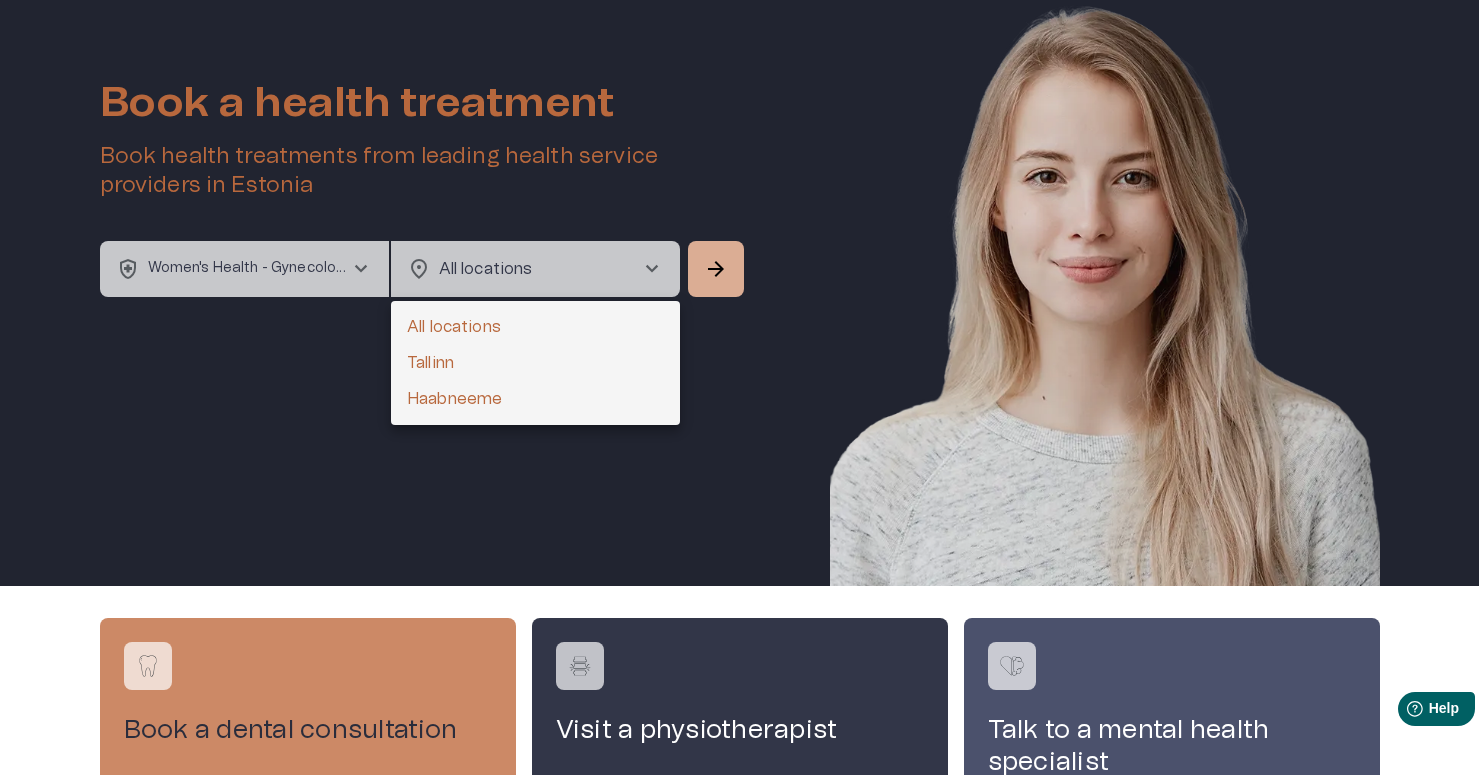 click on "Tallinn" at bounding box center (535, 363) 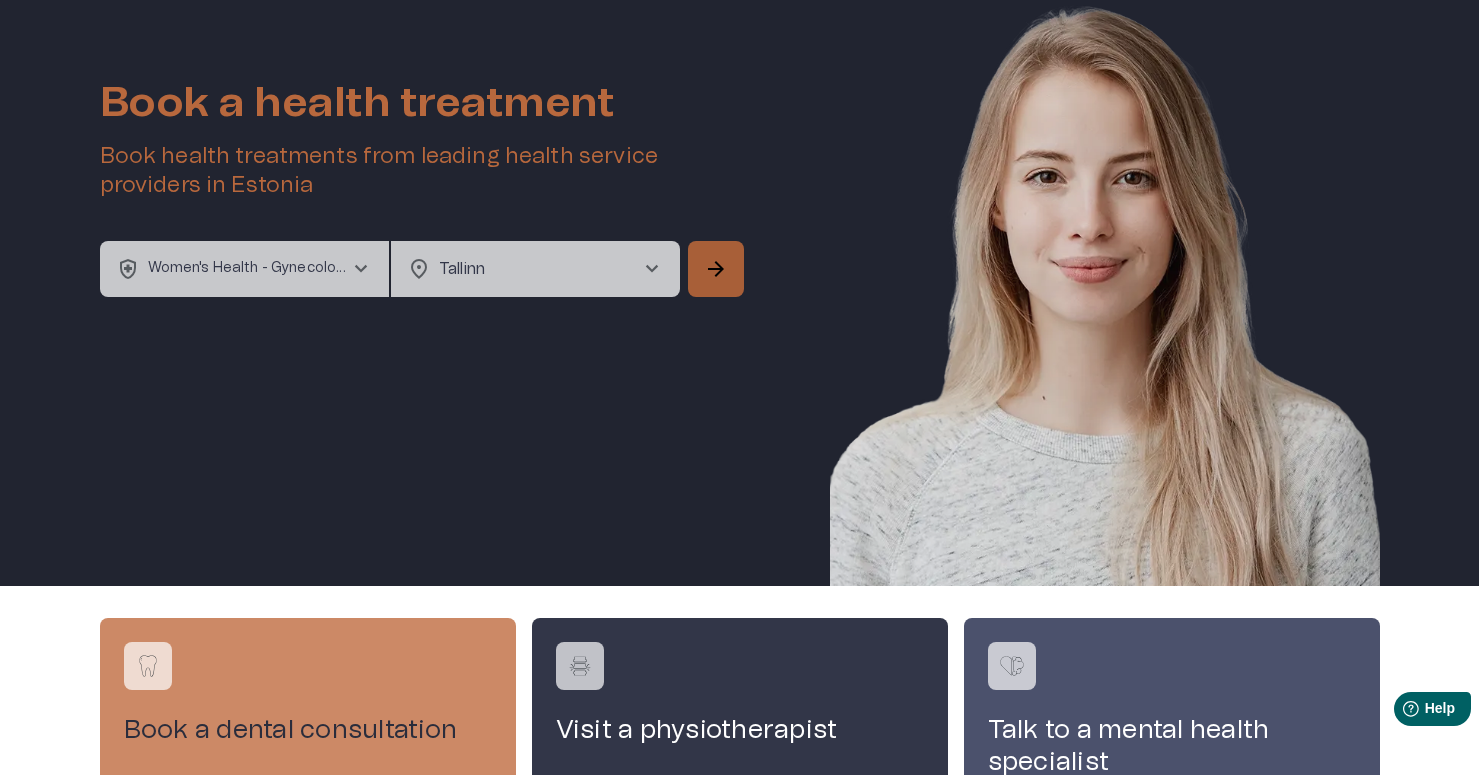 click on "arrow_forward" at bounding box center [716, 269] 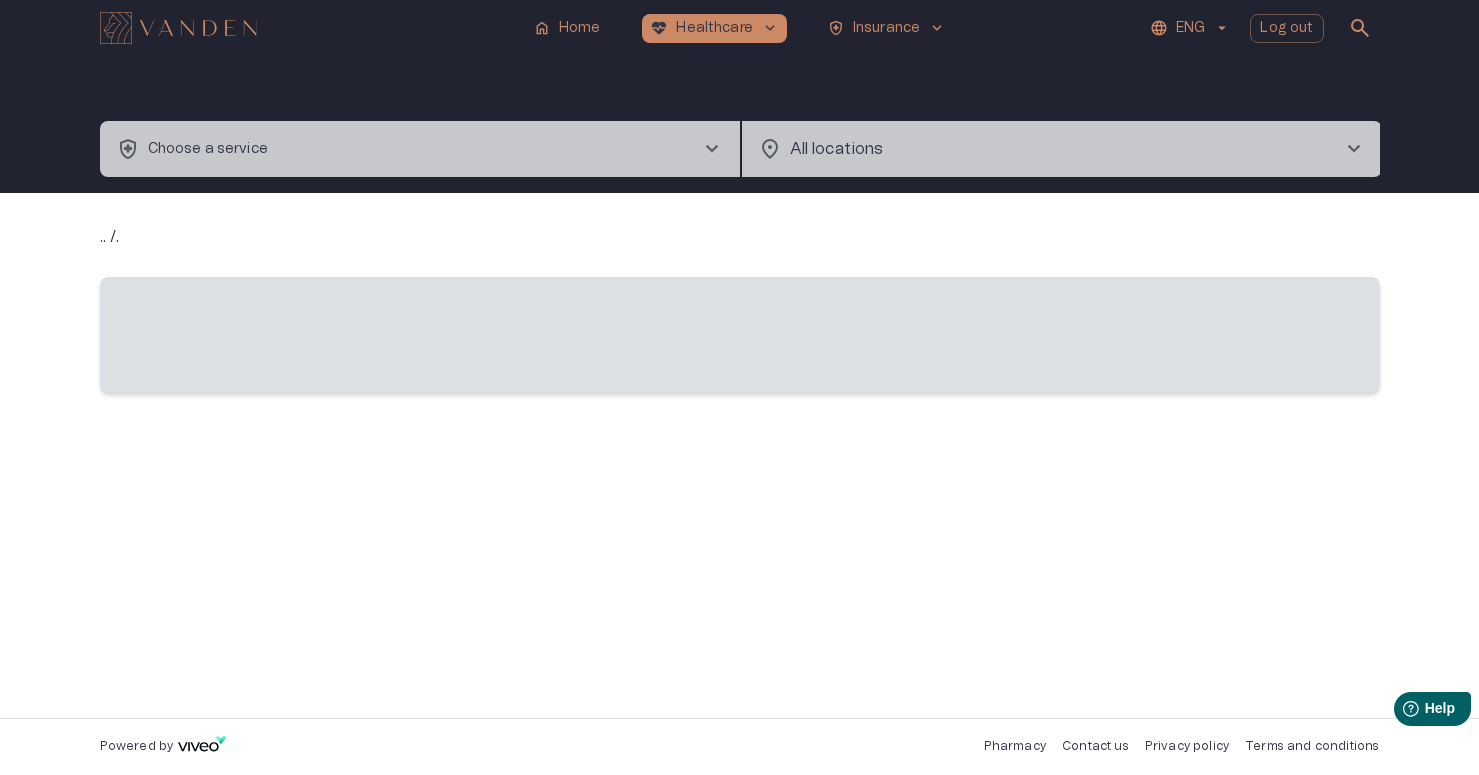 type on "**********" 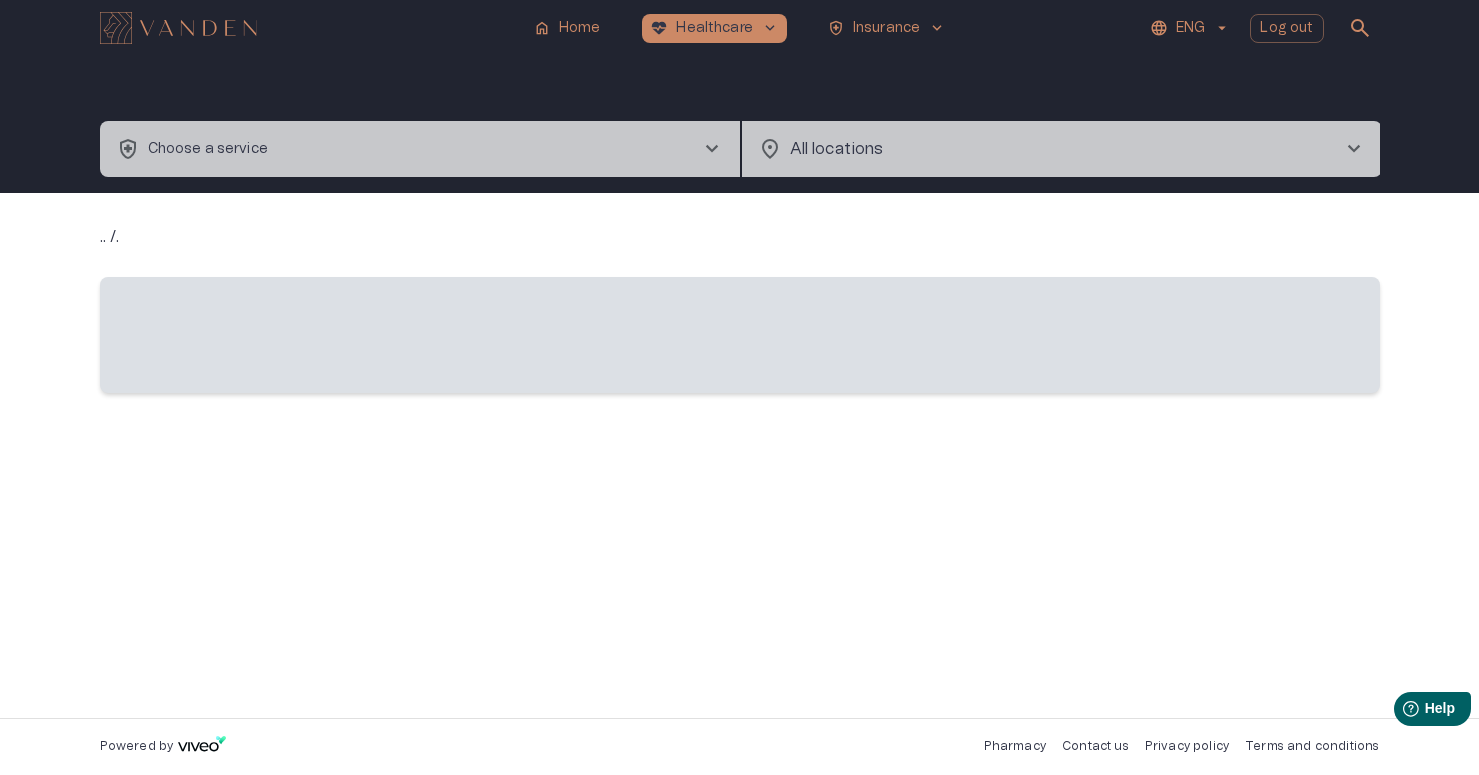 scroll, scrollTop: 0, scrollLeft: 0, axis: both 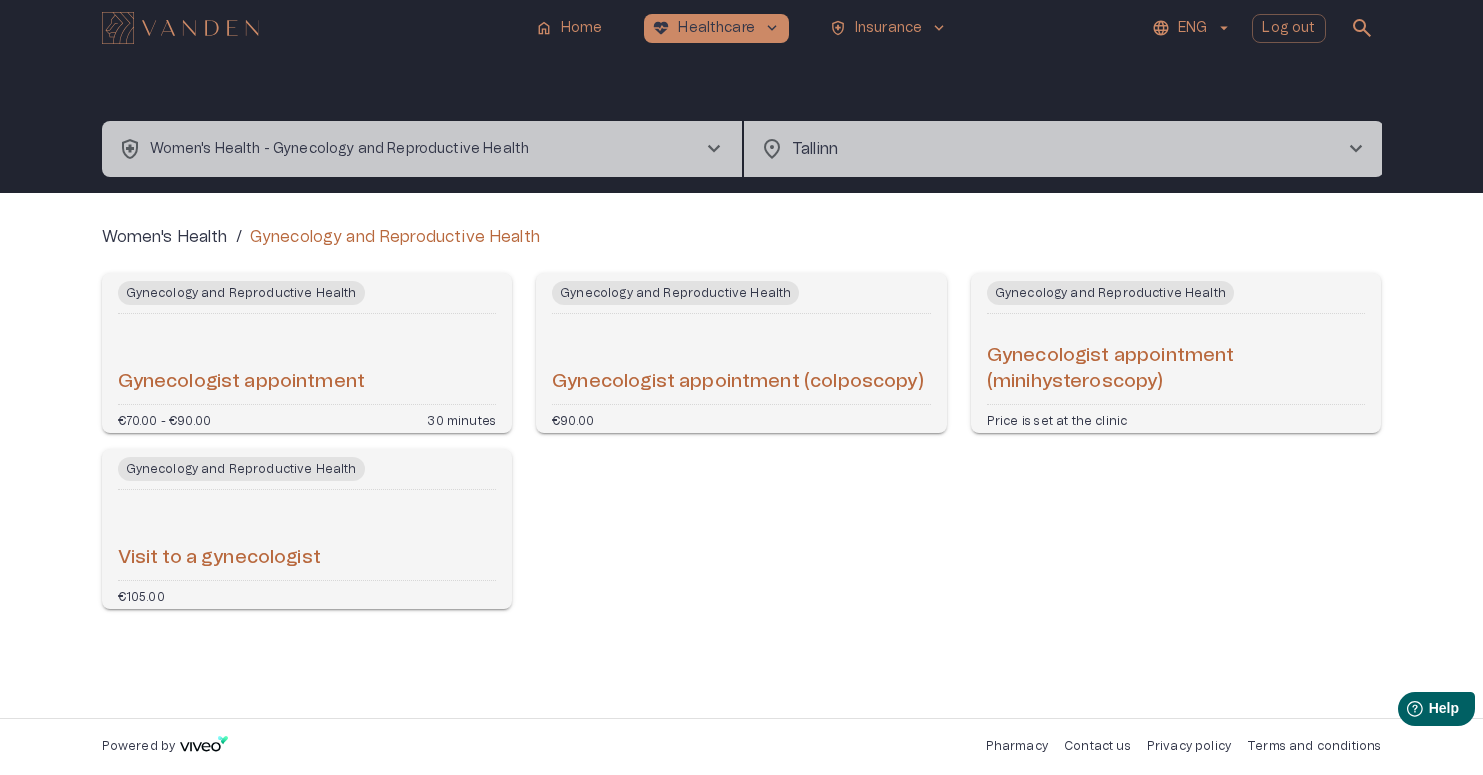 click on "[CURRENCY][PRICE] - [CURRENCY][PRICE] [DURATION]" at bounding box center (307, 419) 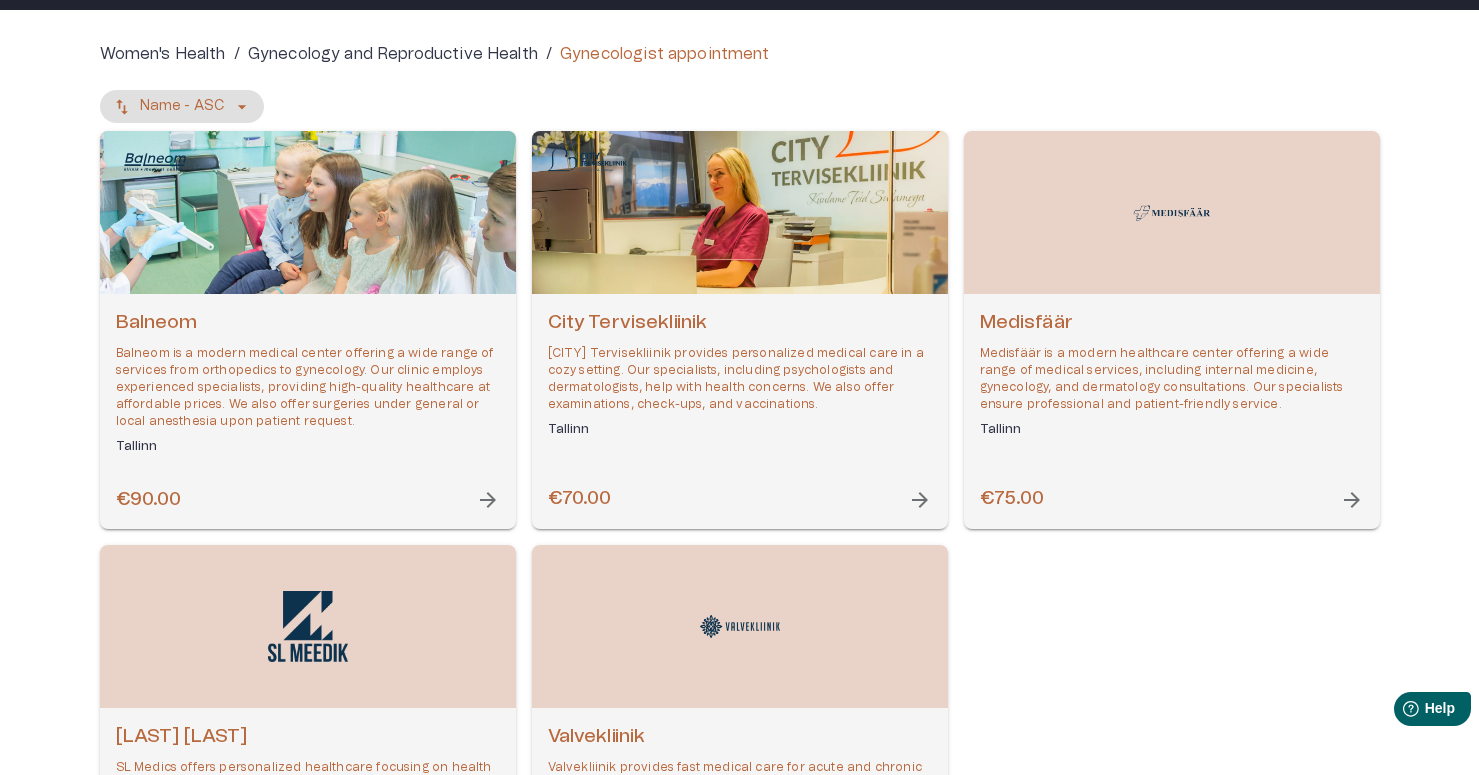scroll, scrollTop: 125, scrollLeft: 0, axis: vertical 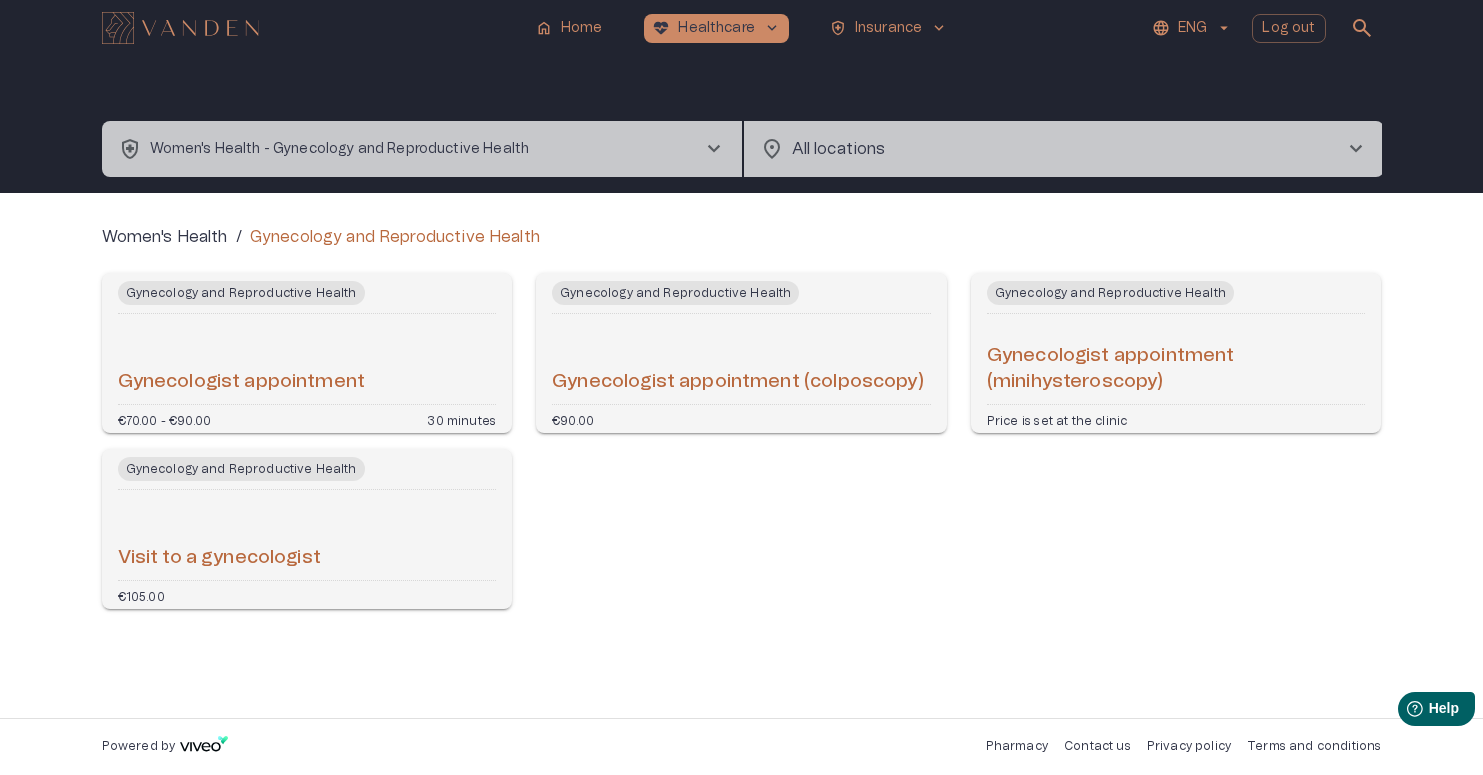 click on "Visit to a gynecologist" at bounding box center [219, 558] 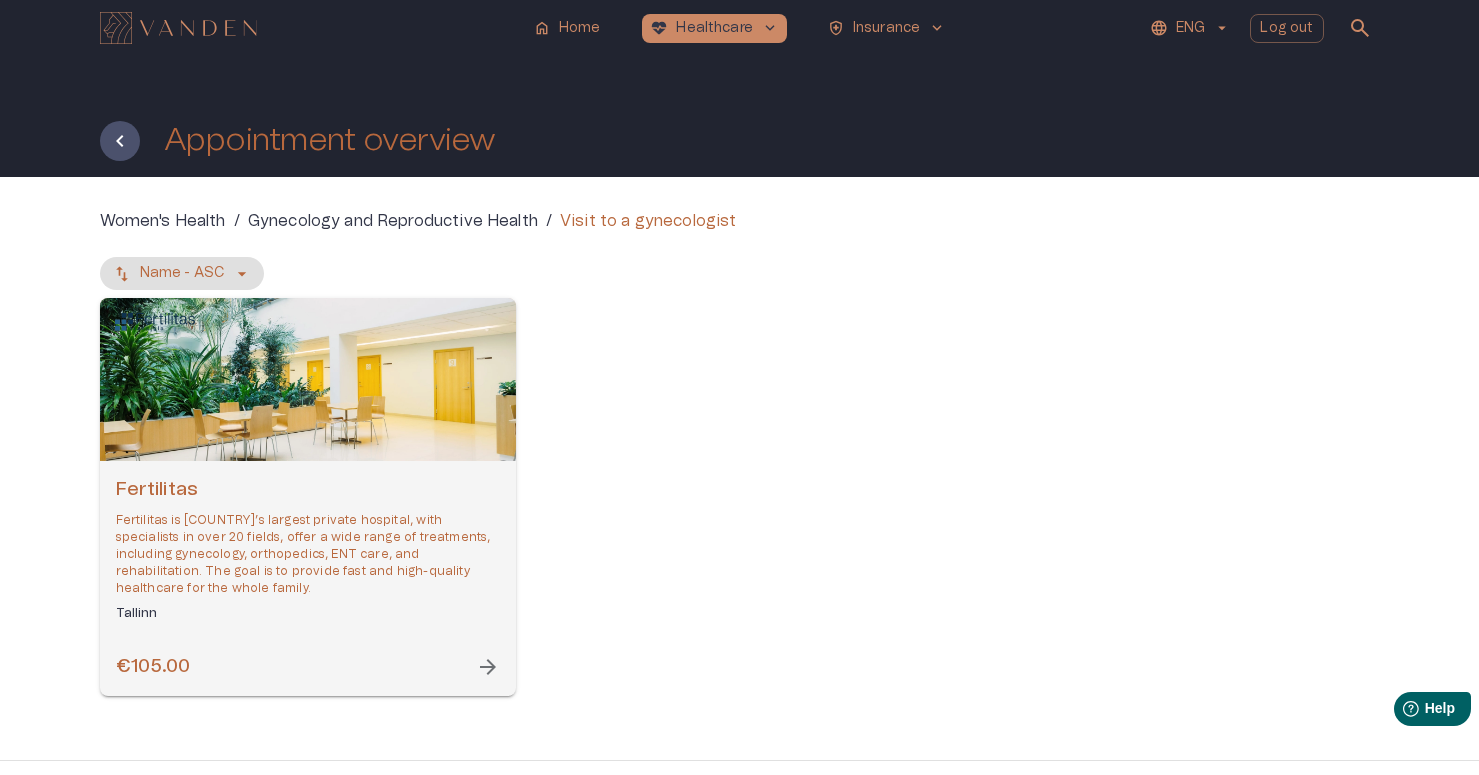 click on "Fertilitas is [COUNTRY]’s largest private hospital, with specialists in over 20 fields, offer a wide range of treatments, including gynecology, orthopedics, ENT care, and rehabilitation. The goal is to provide fast and high-quality healthcare for the whole family." at bounding box center [308, 555] 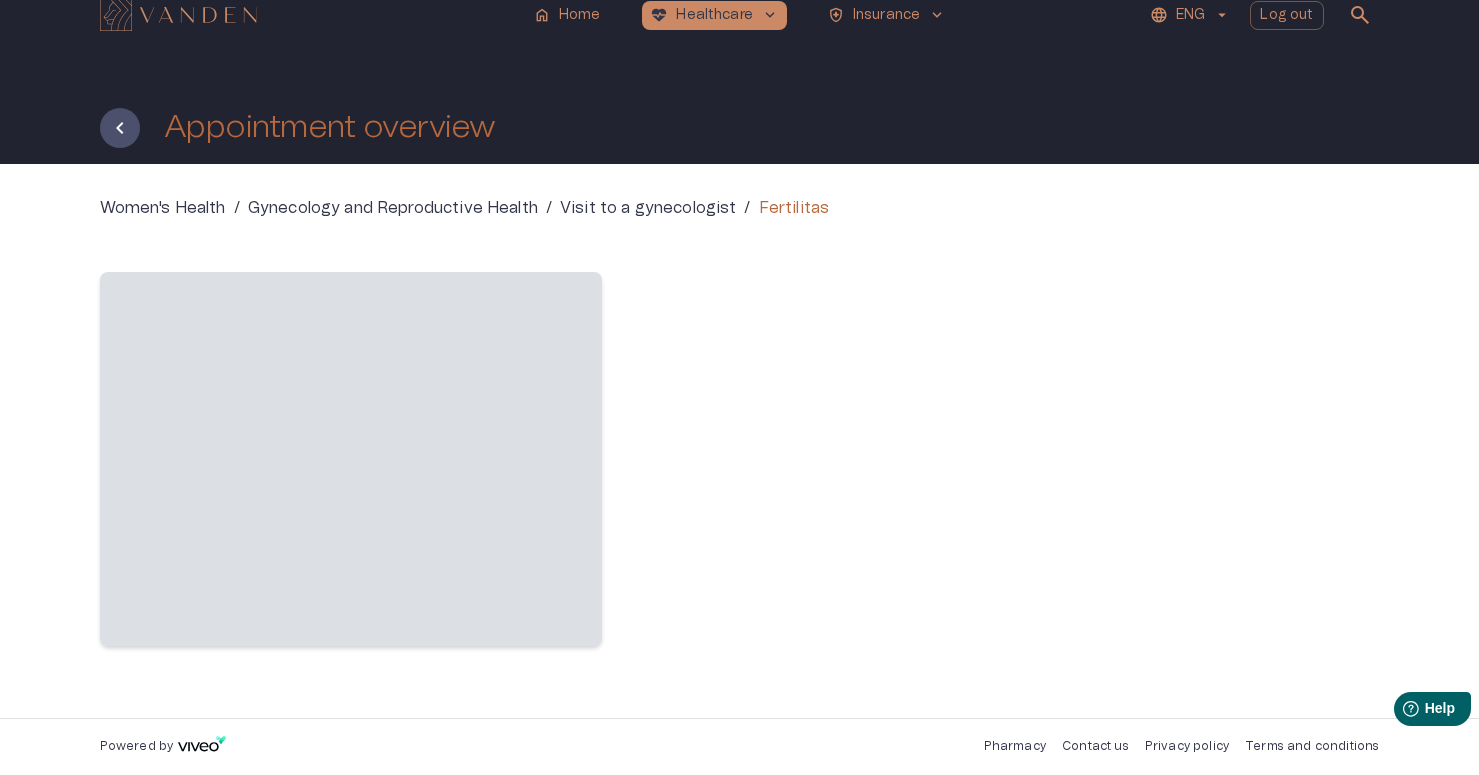 scroll, scrollTop: 1, scrollLeft: 0, axis: vertical 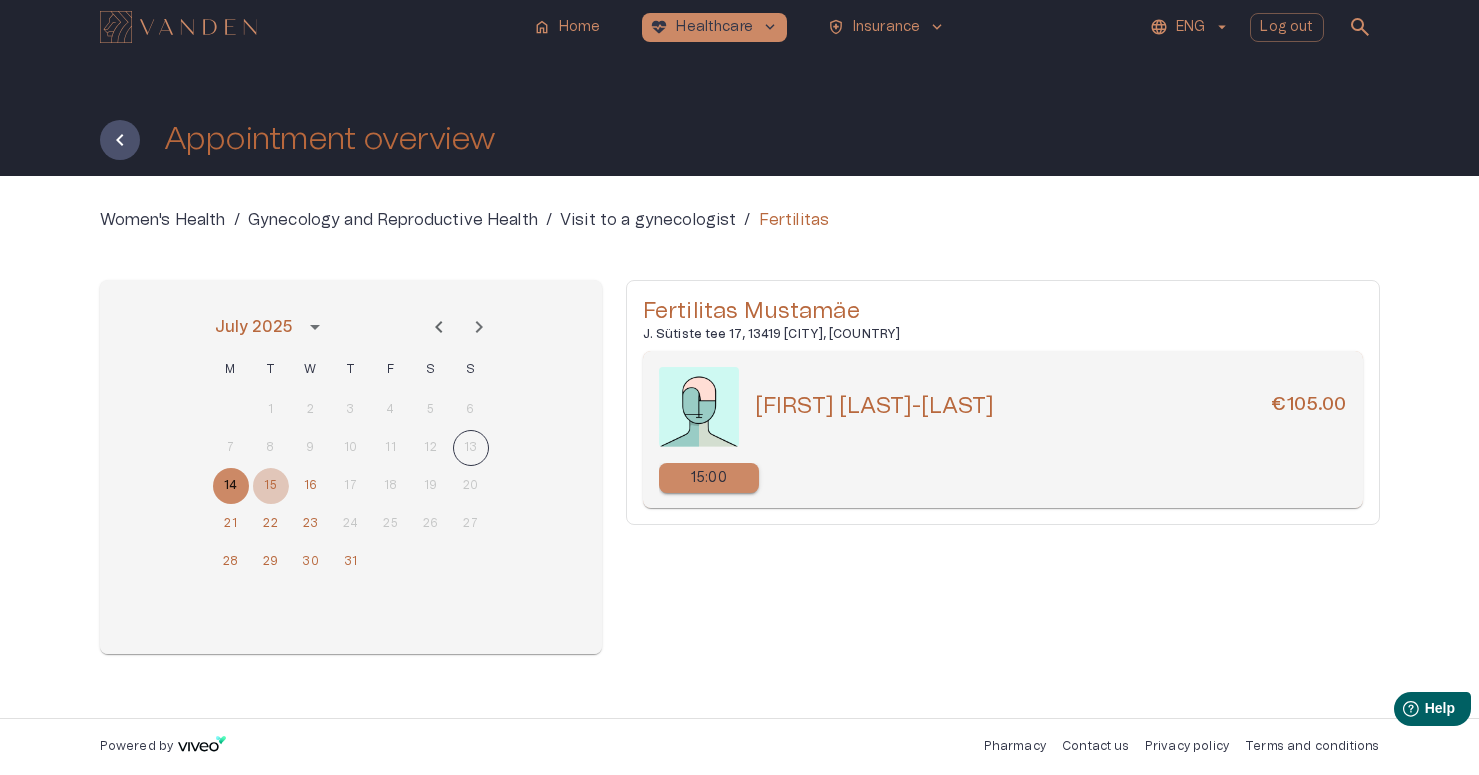 click on "15" at bounding box center (271, 486) 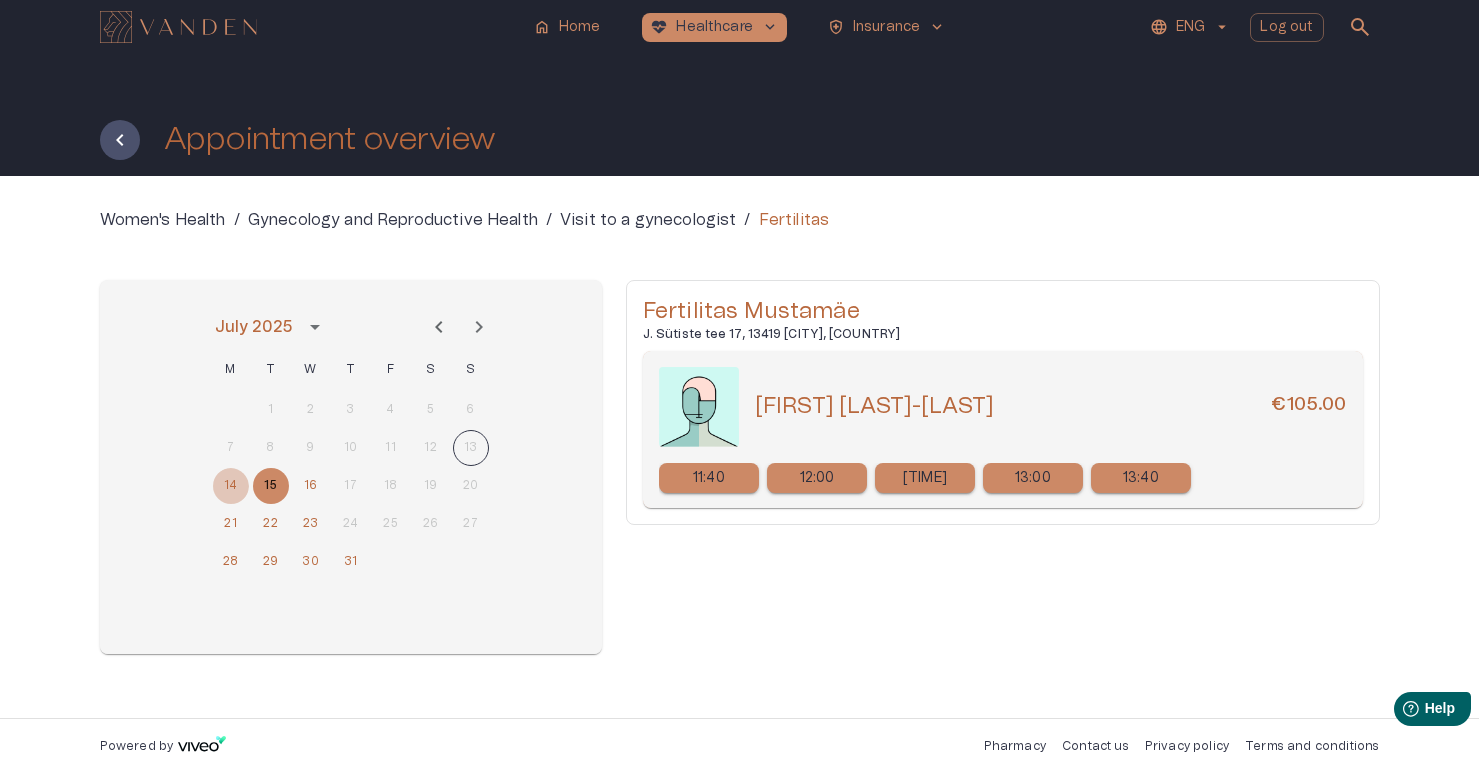click on "14" at bounding box center [231, 486] 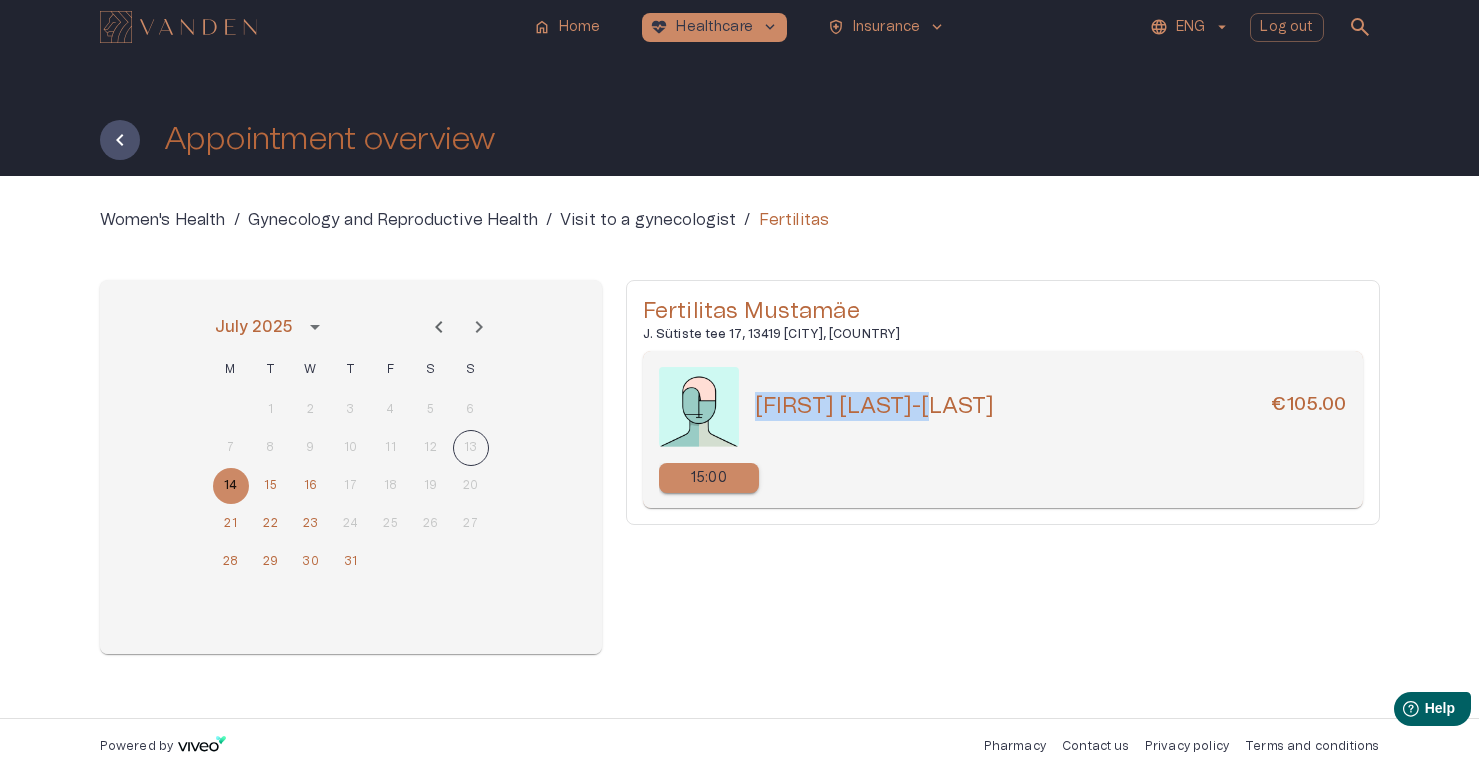 drag, startPoint x: 1026, startPoint y: 424, endPoint x: 754, endPoint y: 399, distance: 273.14648 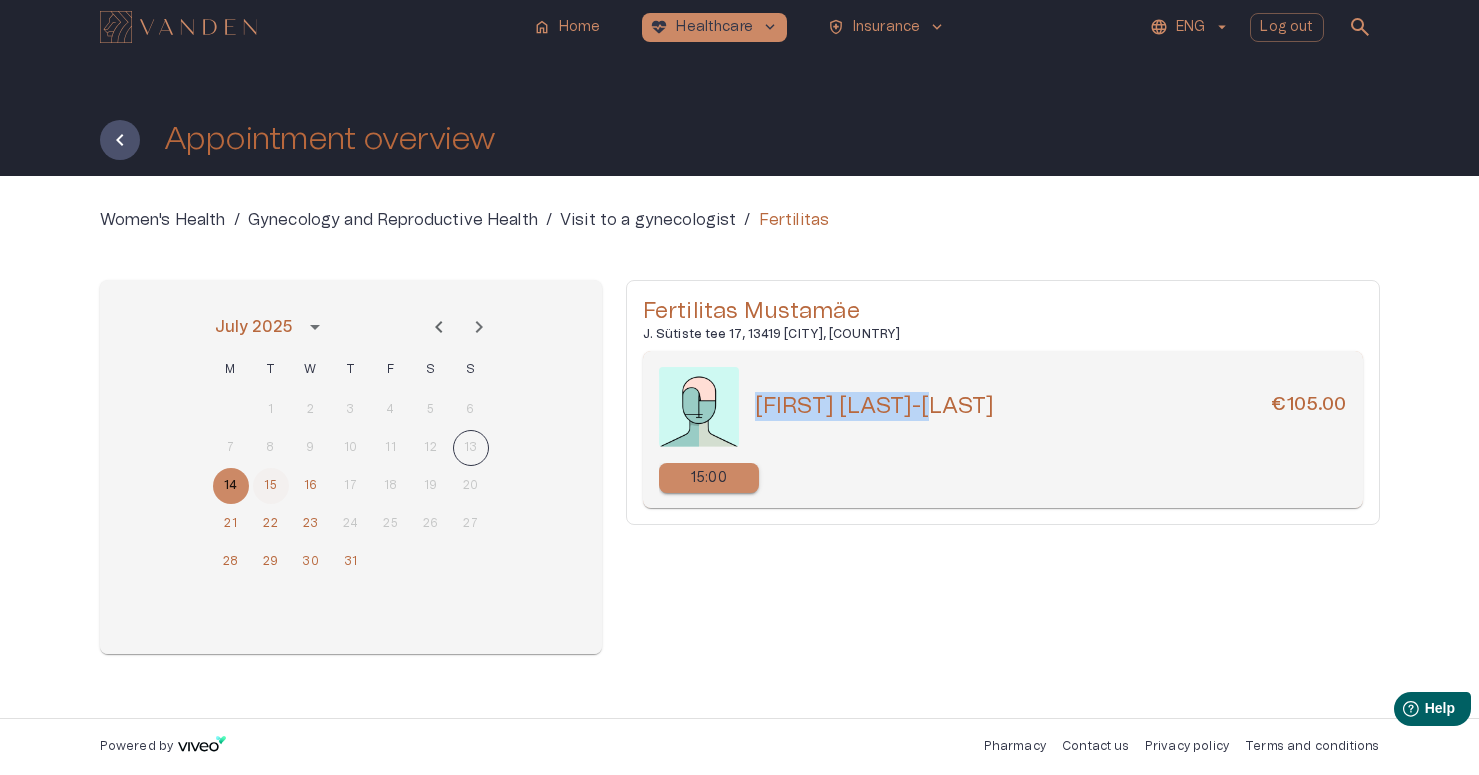 click on "15" at bounding box center [271, 486] 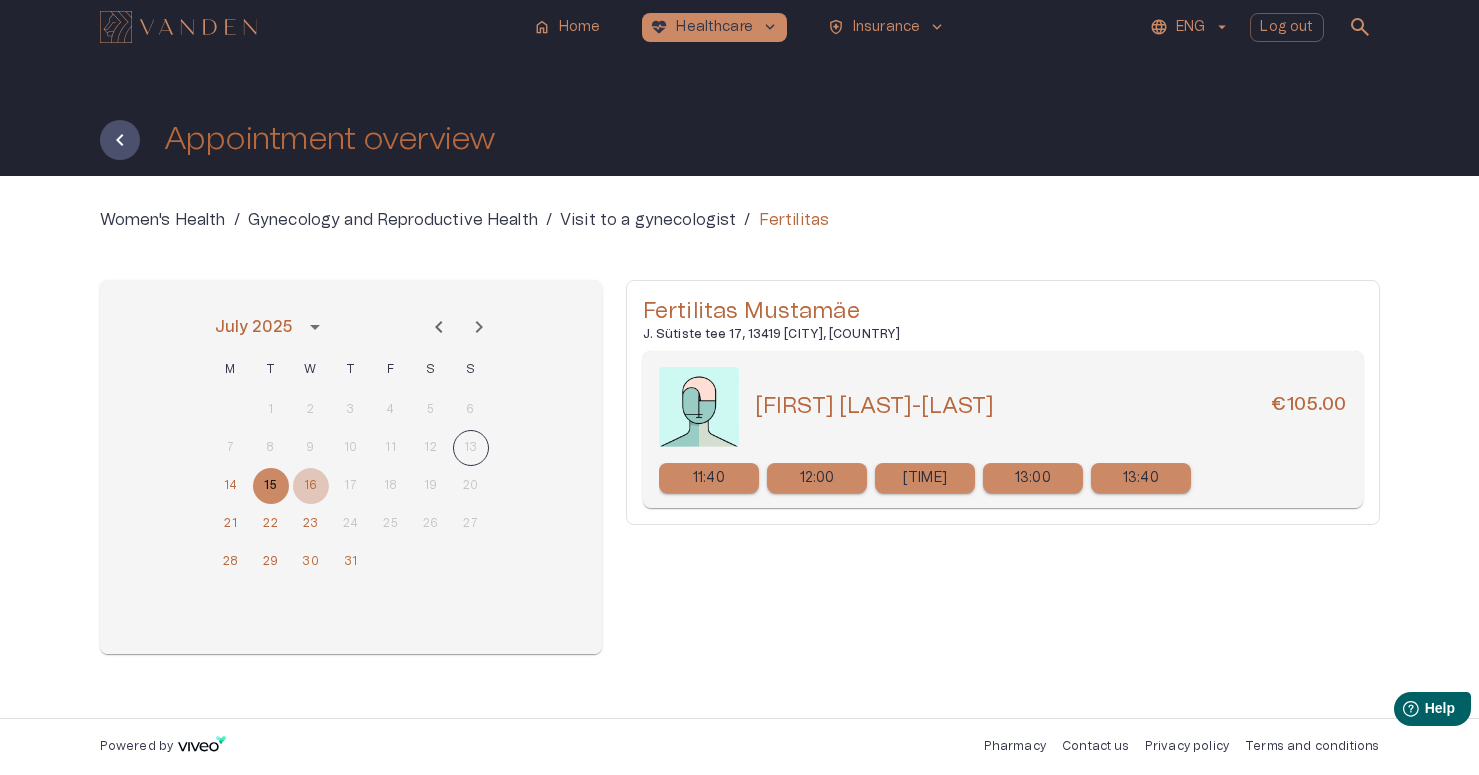 click on "16" at bounding box center [311, 486] 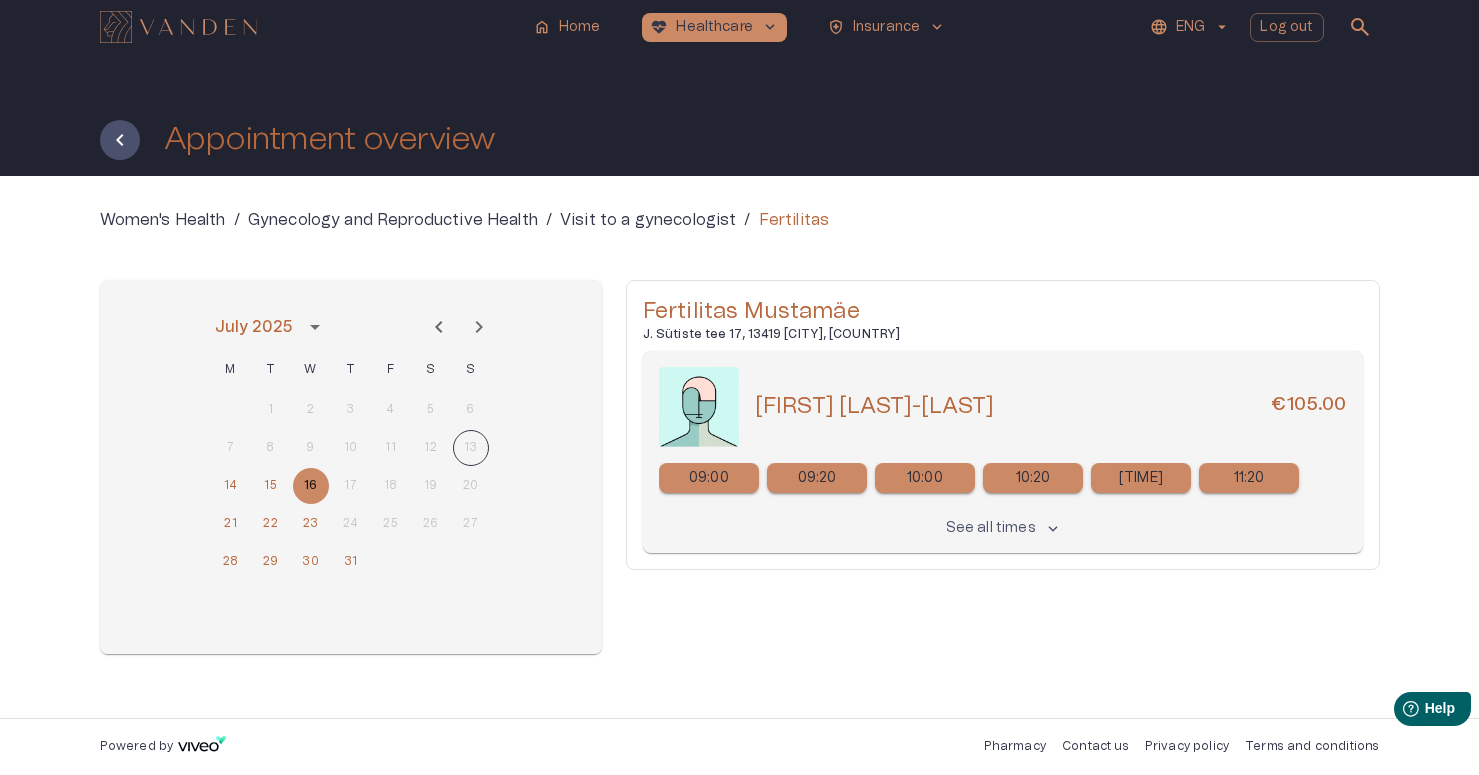 click on "See all times" at bounding box center [991, 528] 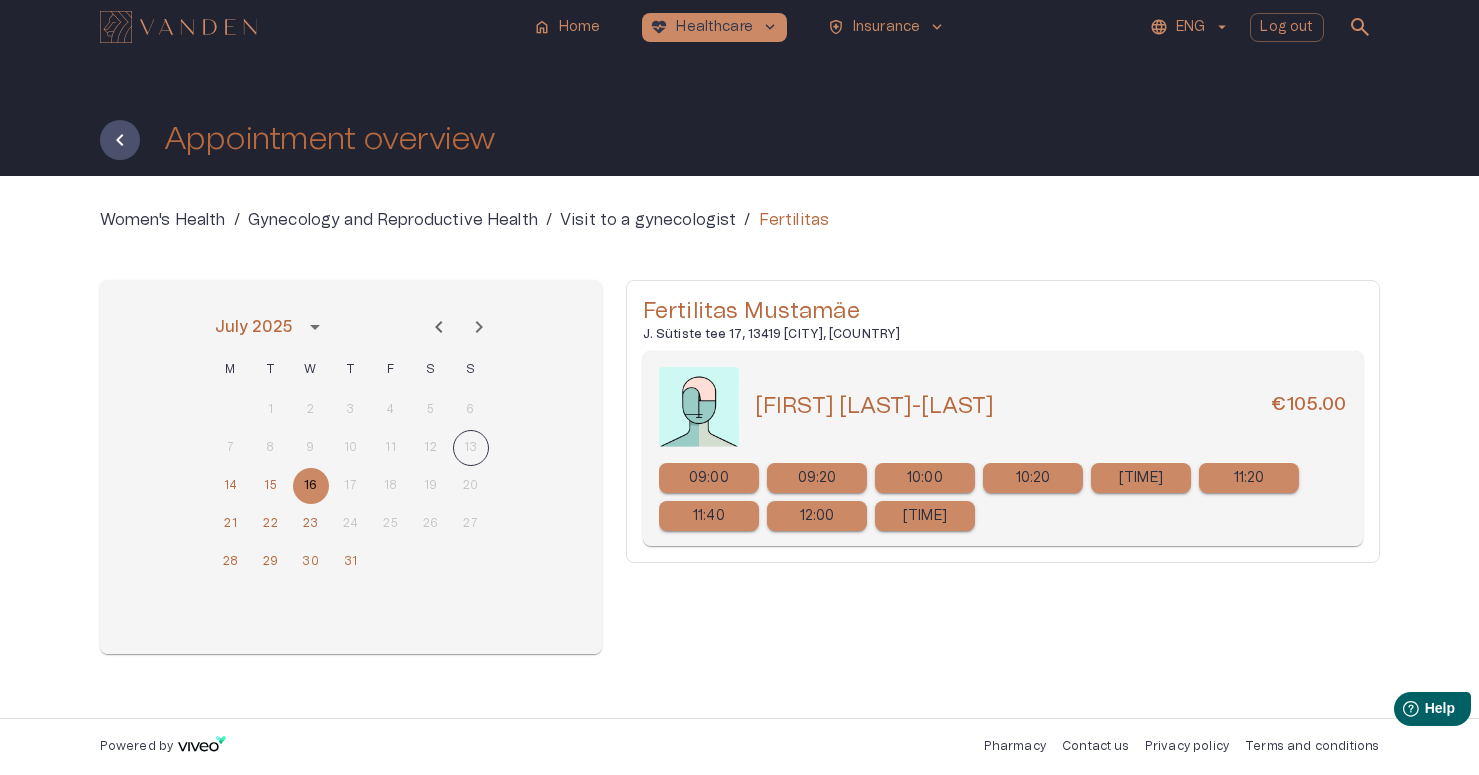 click on "Fertilitas Mustamäe J. Sütiste tee 17, 13419 [CITY], [COUNTRY] Heli Tobre-Madis [CURRENCY][PRICE] [TIME] [TIME] [TIME] [TIME] [TIME] [TIME] [TIME] [TIME] [TIME]" at bounding box center (1003, 467) 